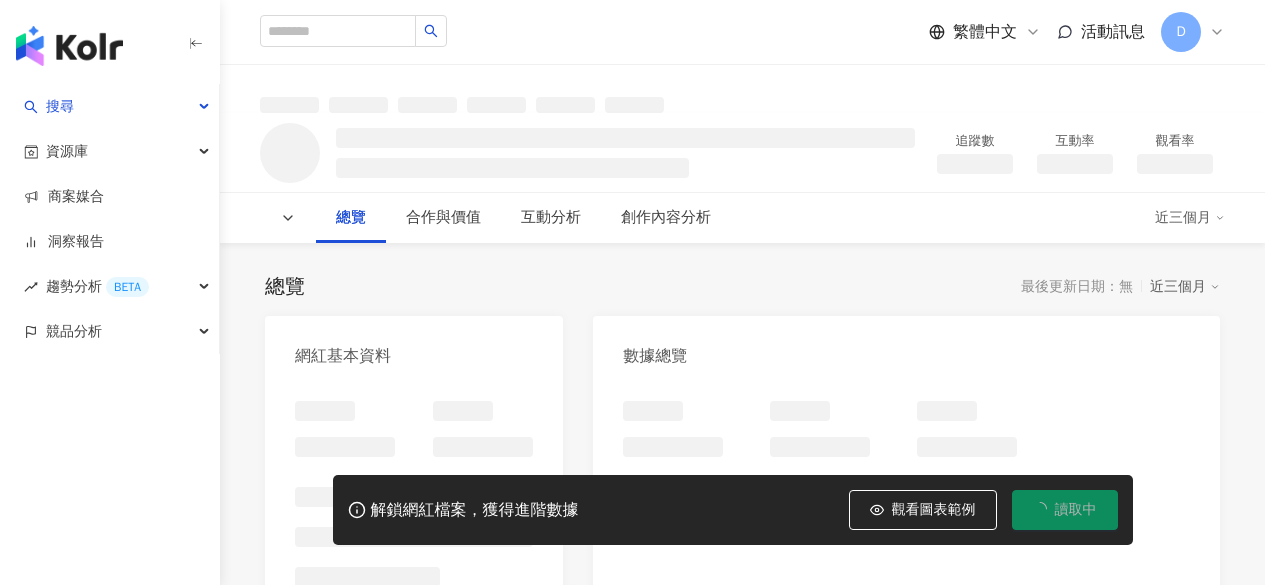 scroll, scrollTop: 0, scrollLeft: 0, axis: both 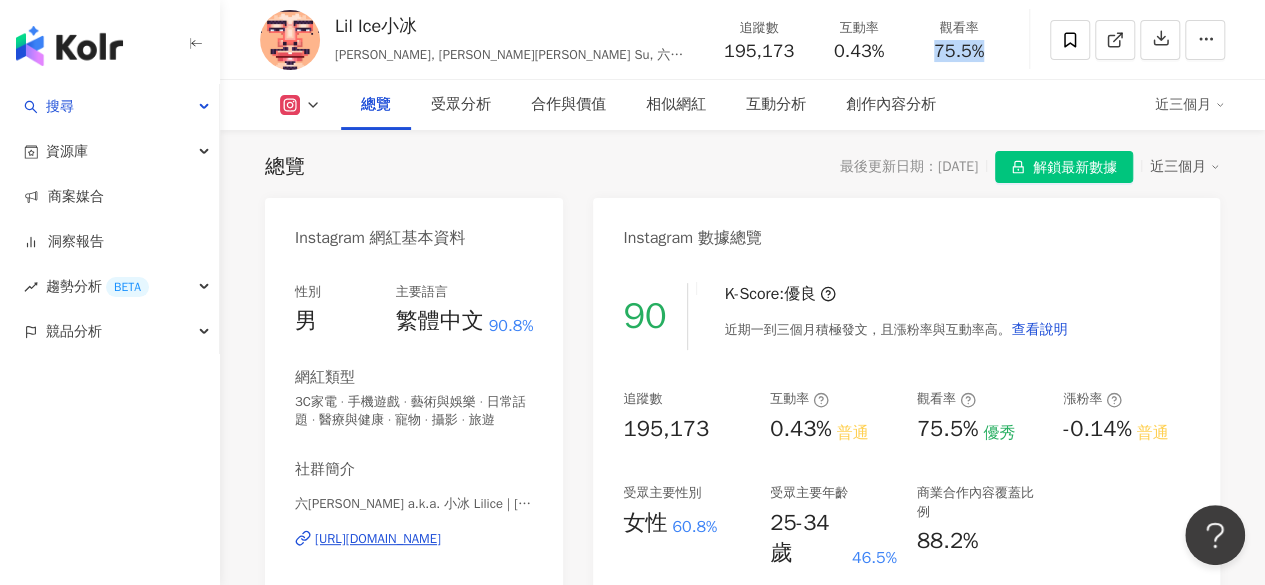 drag, startPoint x: 930, startPoint y: 53, endPoint x: 964, endPoint y: 52, distance: 34.0147 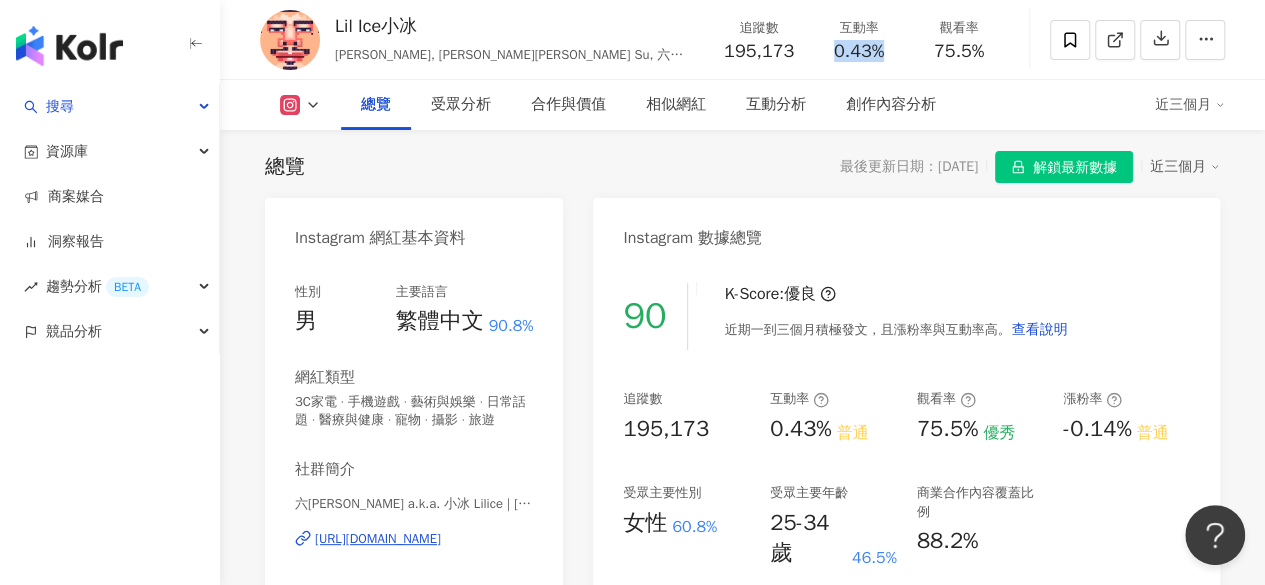 drag, startPoint x: 832, startPoint y: 48, endPoint x: 864, endPoint y: 57, distance: 33.24154 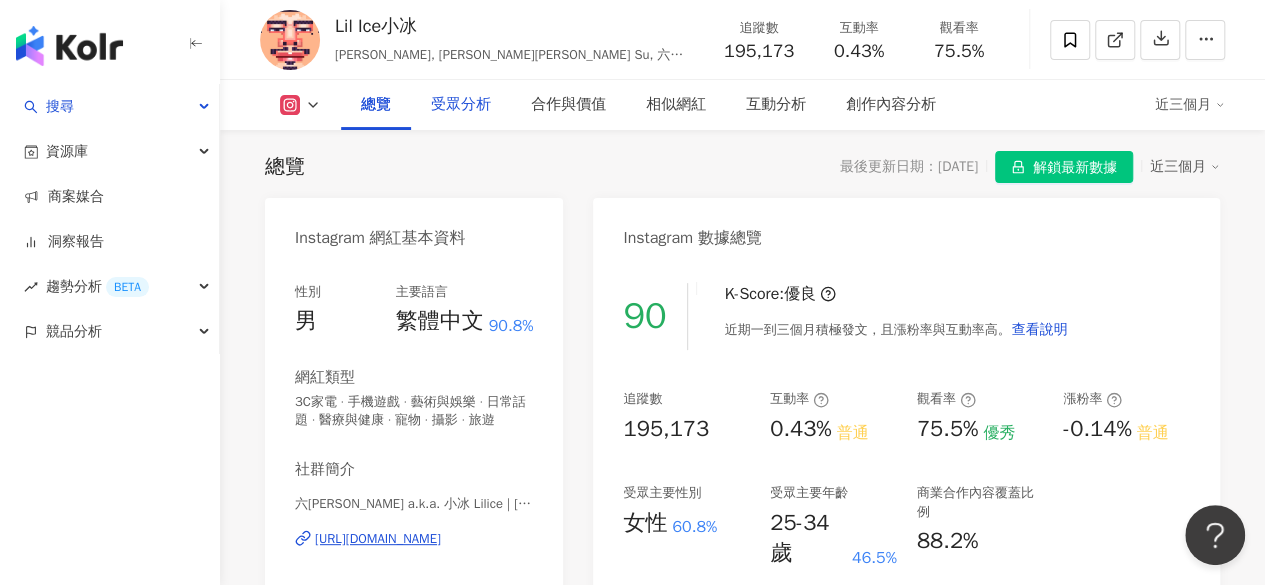 click on "受眾分析" at bounding box center [461, 105] 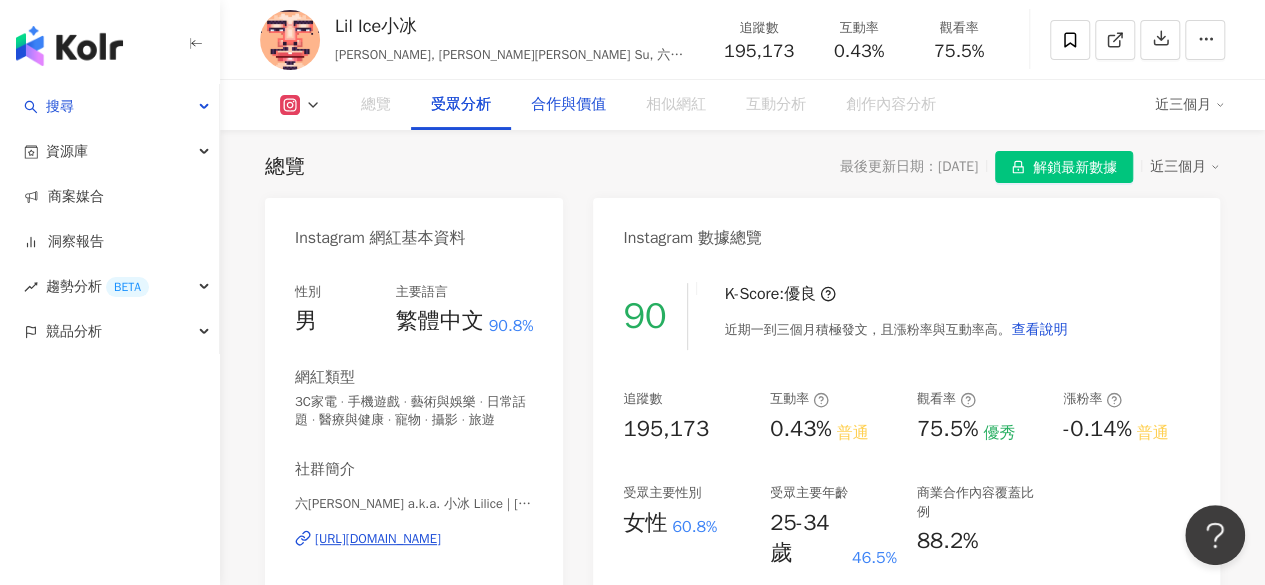 scroll, scrollTop: 1749, scrollLeft: 0, axis: vertical 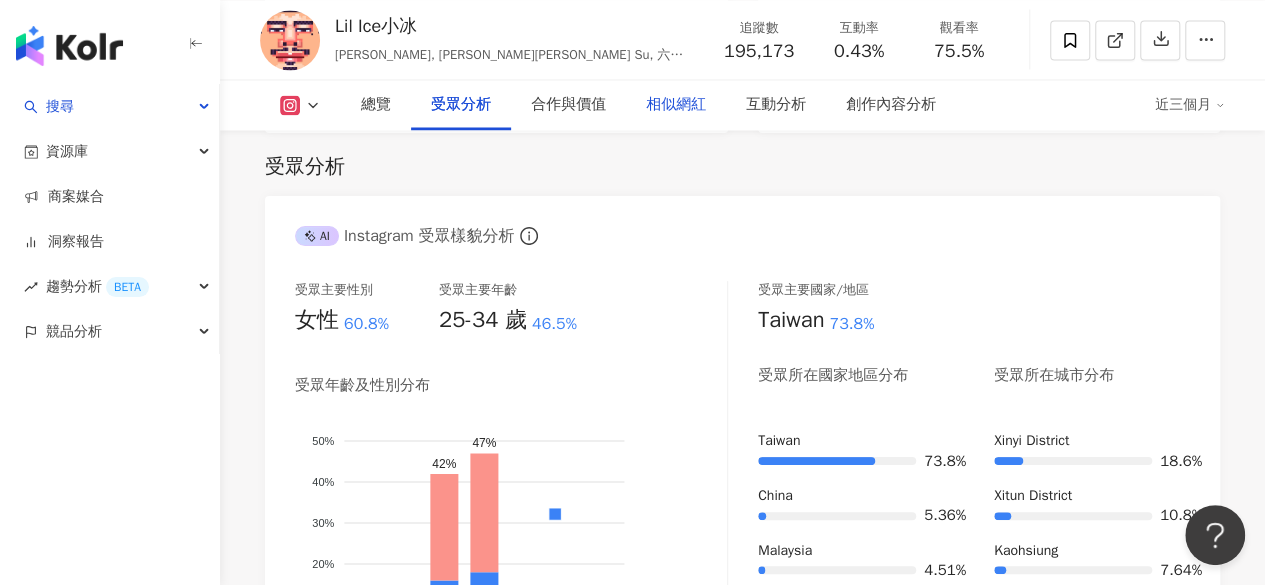 click on "相似網紅" at bounding box center [676, 105] 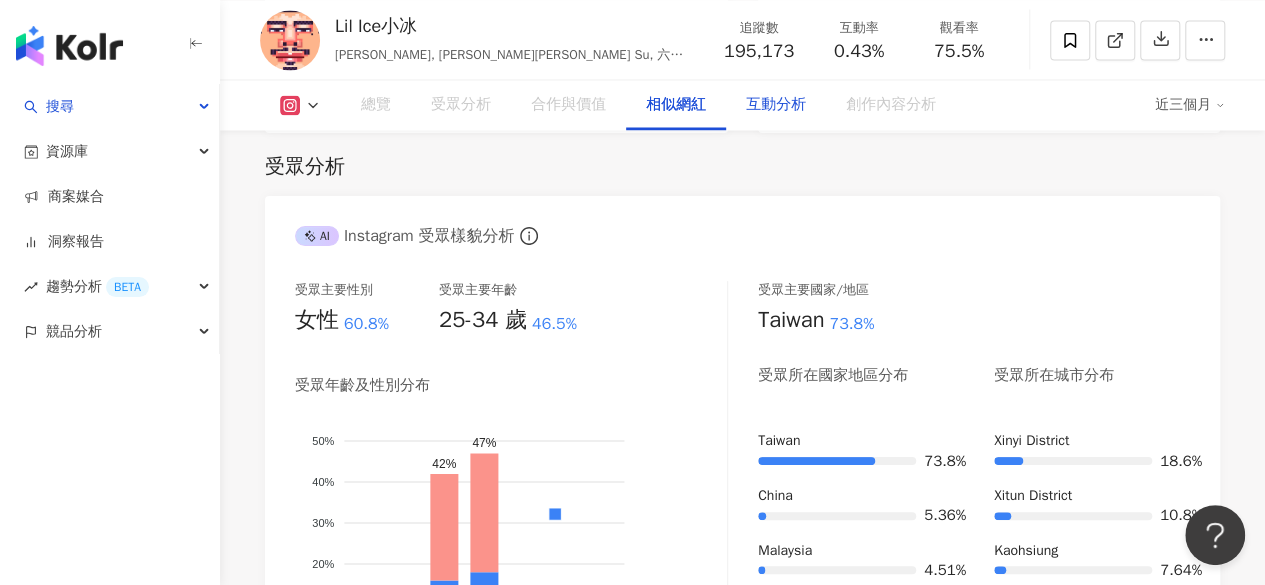 scroll, scrollTop: 3228, scrollLeft: 0, axis: vertical 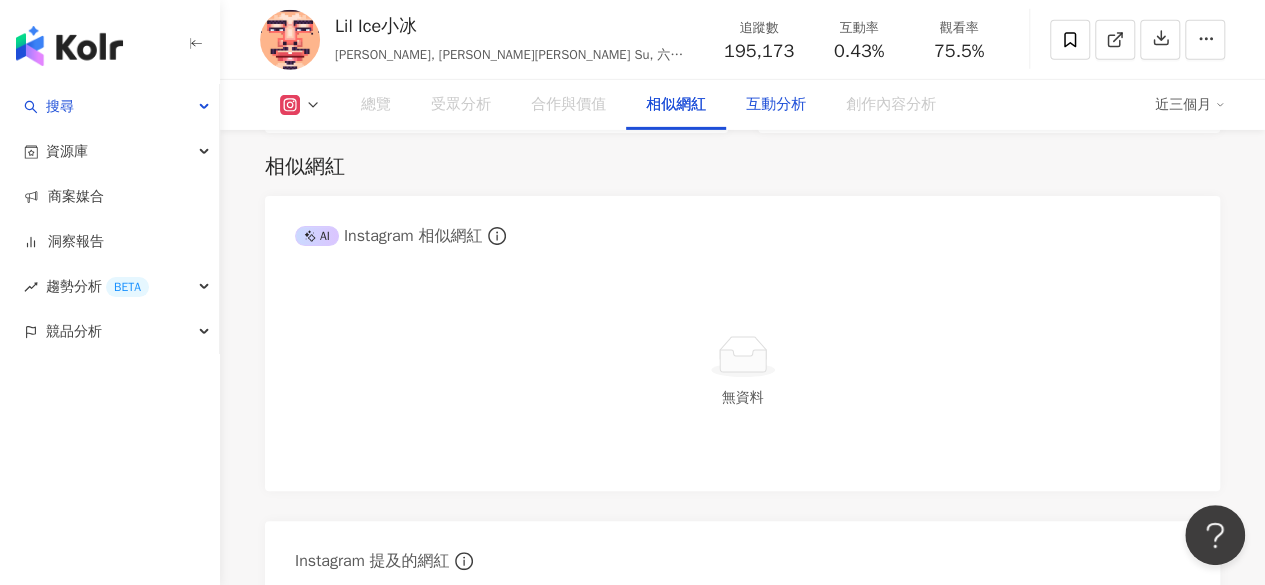 click on "互動分析" at bounding box center [776, 105] 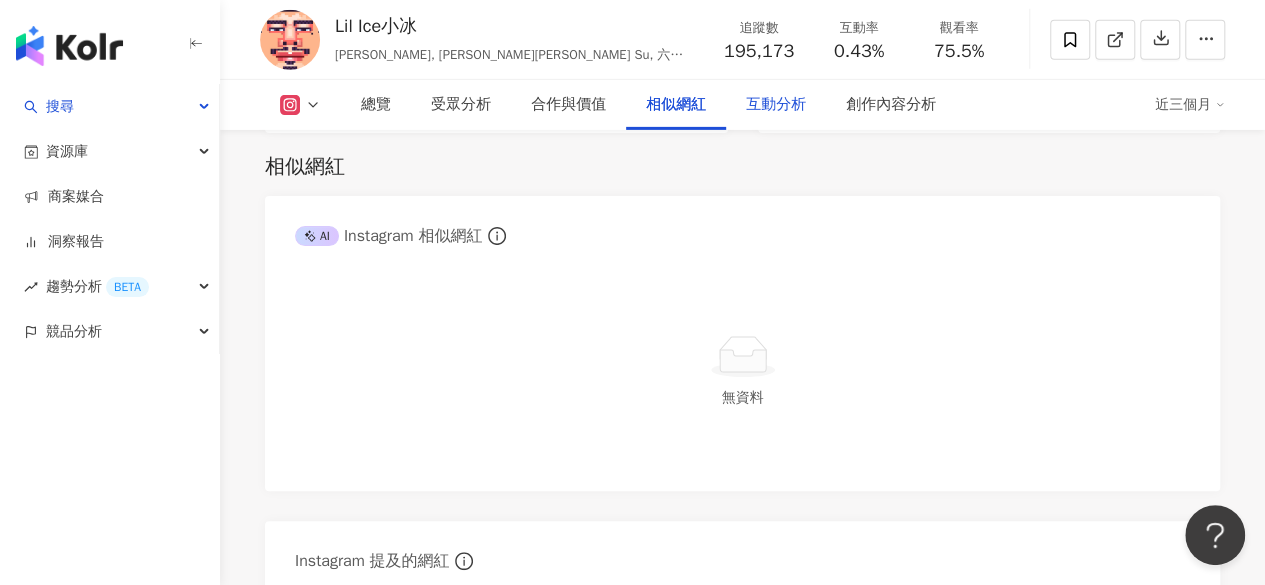 click on "互動分析" at bounding box center [776, 105] 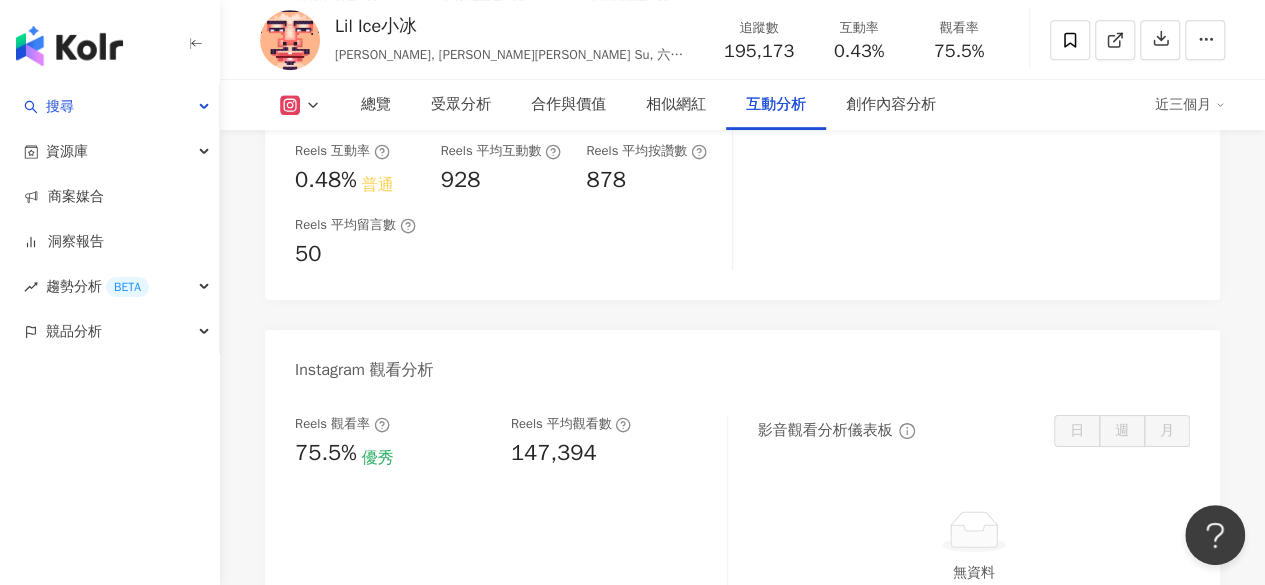 scroll, scrollTop: 4424, scrollLeft: 0, axis: vertical 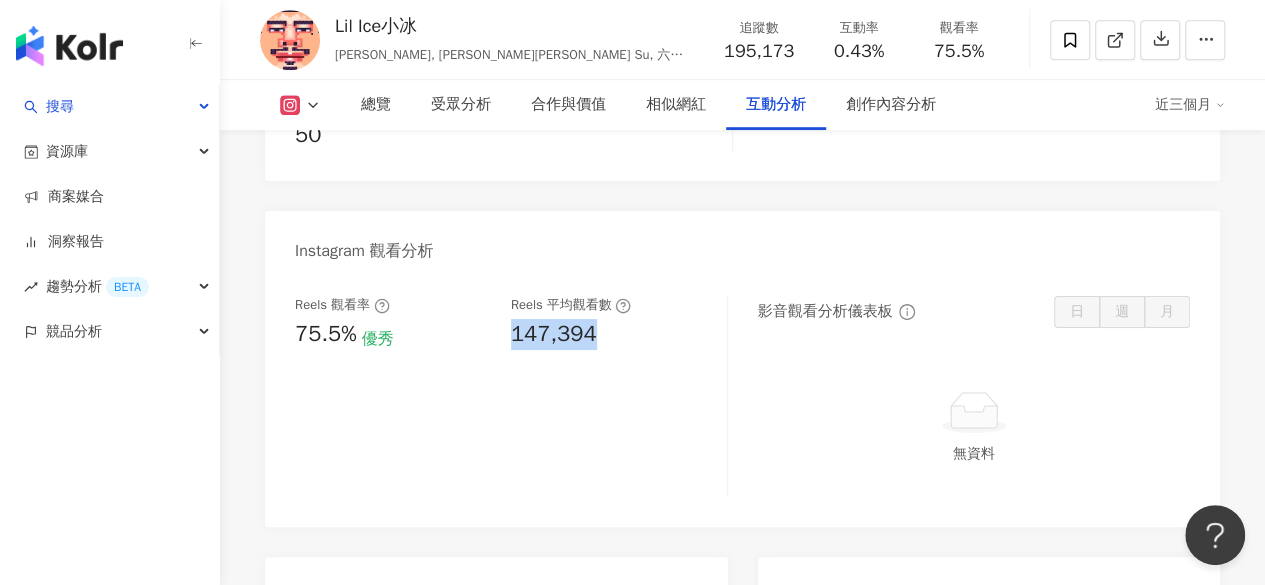 drag, startPoint x: 510, startPoint y: 335, endPoint x: 605, endPoint y: 339, distance: 95.084175 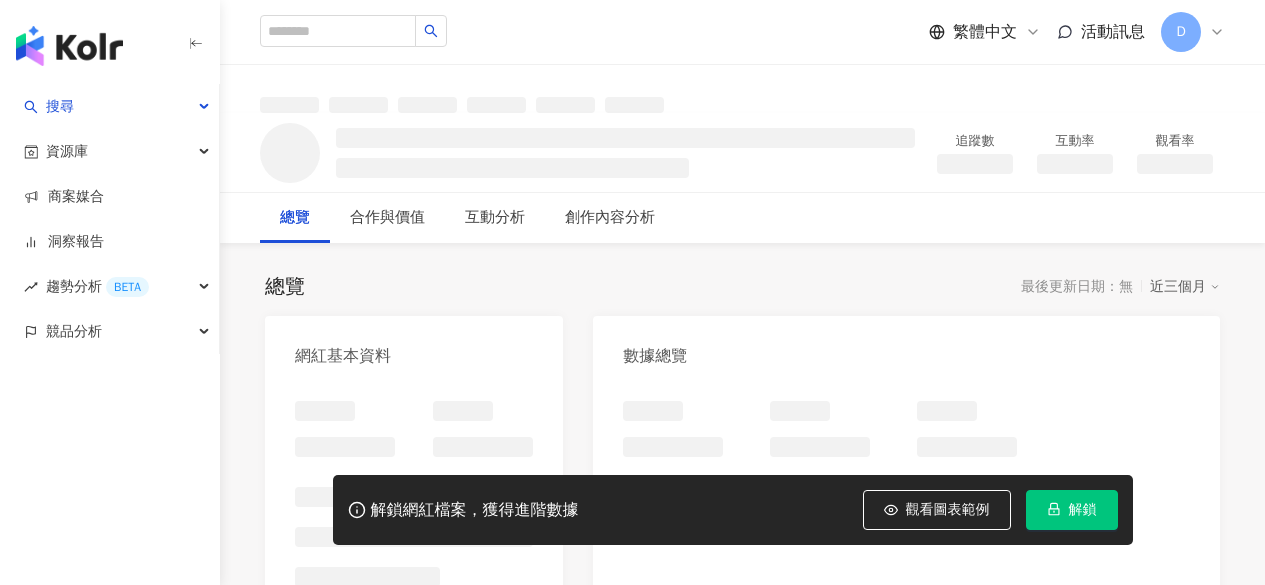 scroll, scrollTop: 0, scrollLeft: 0, axis: both 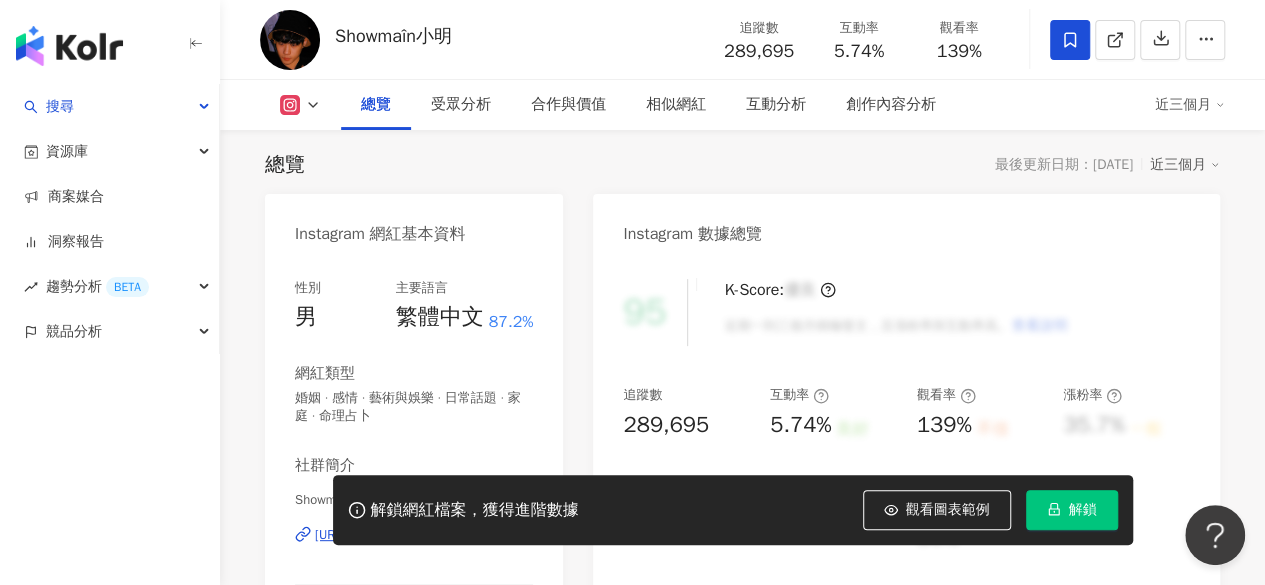 drag, startPoint x: 999, startPoint y: 48, endPoint x: 972, endPoint y: 49, distance: 27.018513 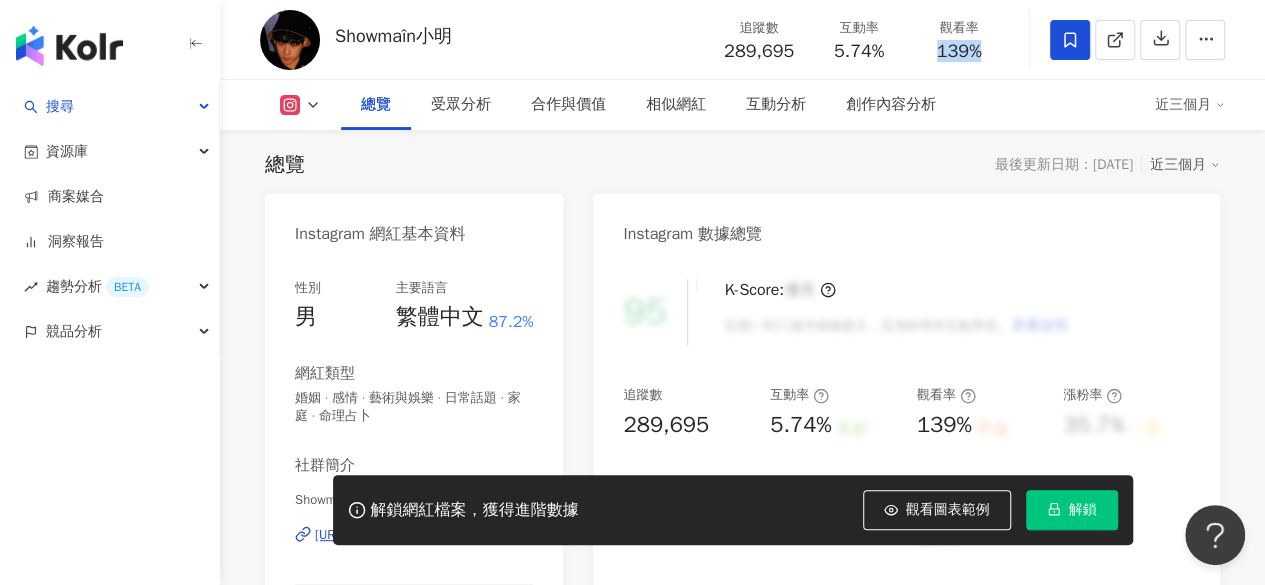 click on "解鎖" at bounding box center (1083, 510) 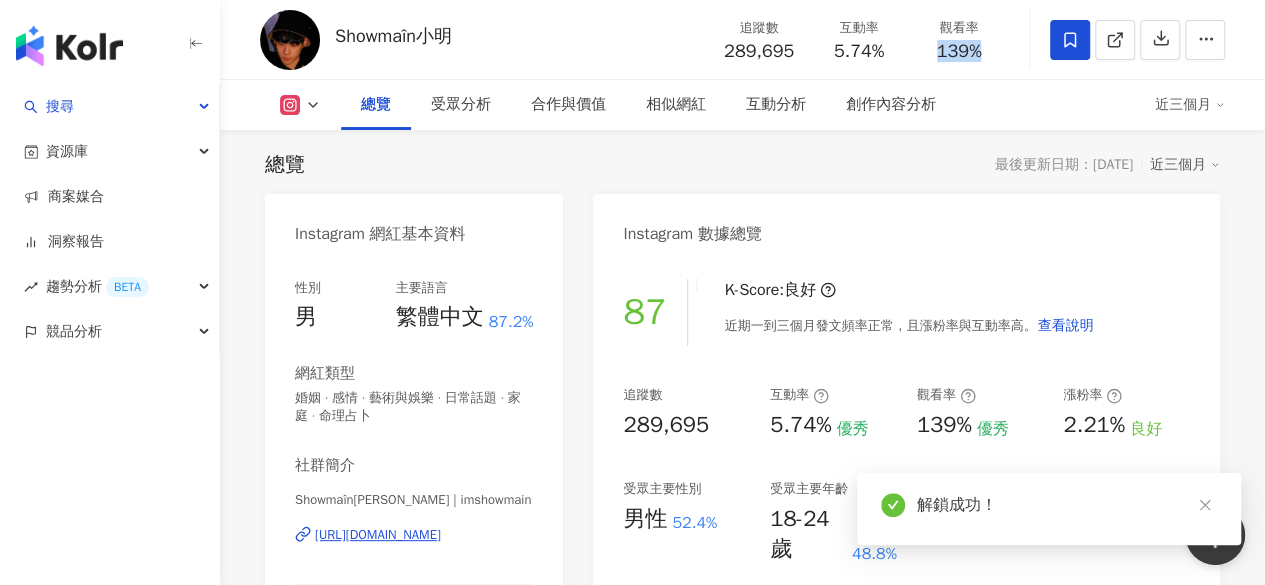 drag, startPoint x: 920, startPoint y: 52, endPoint x: 1009, endPoint y: 52, distance: 89 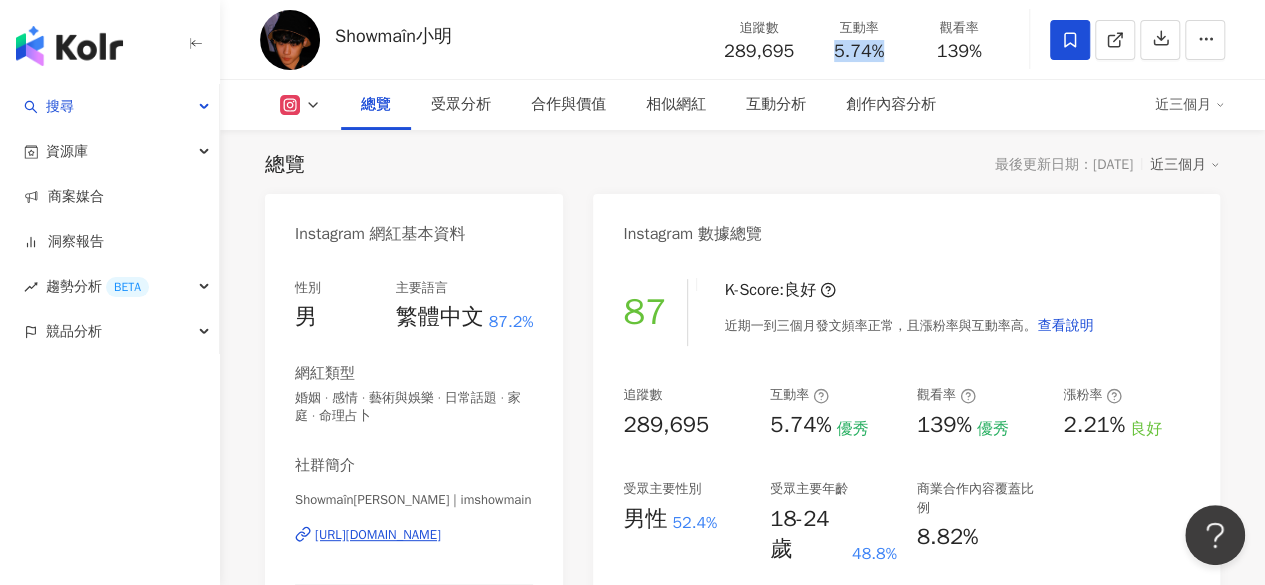 drag, startPoint x: 828, startPoint y: 52, endPoint x: 896, endPoint y: 55, distance: 68.06615 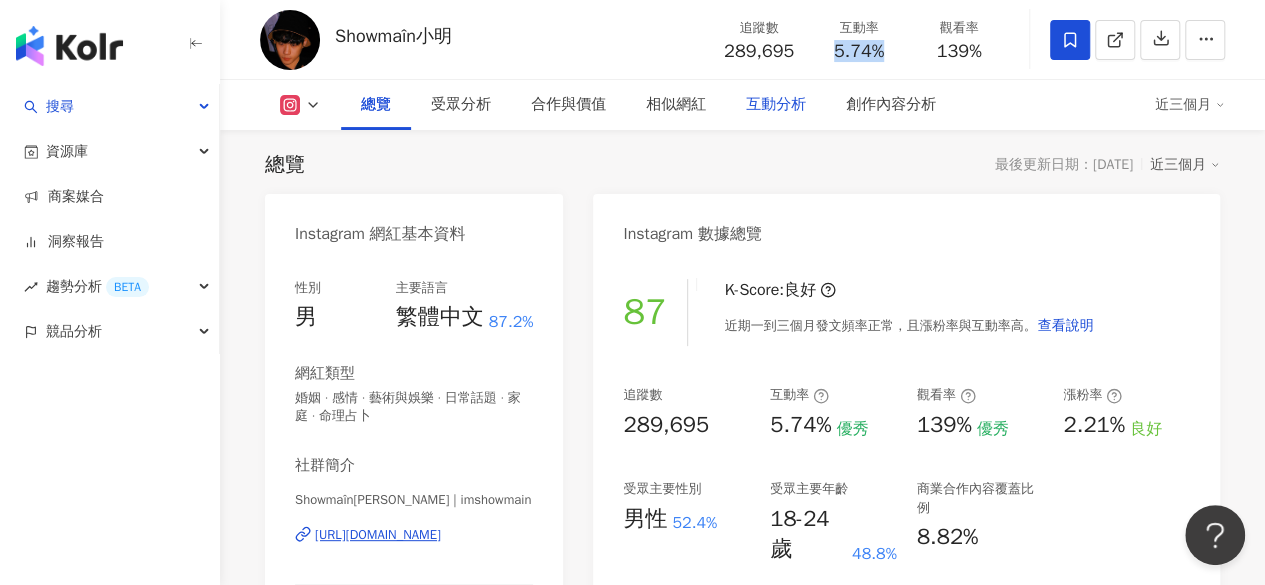 click on "互動分析" at bounding box center (776, 105) 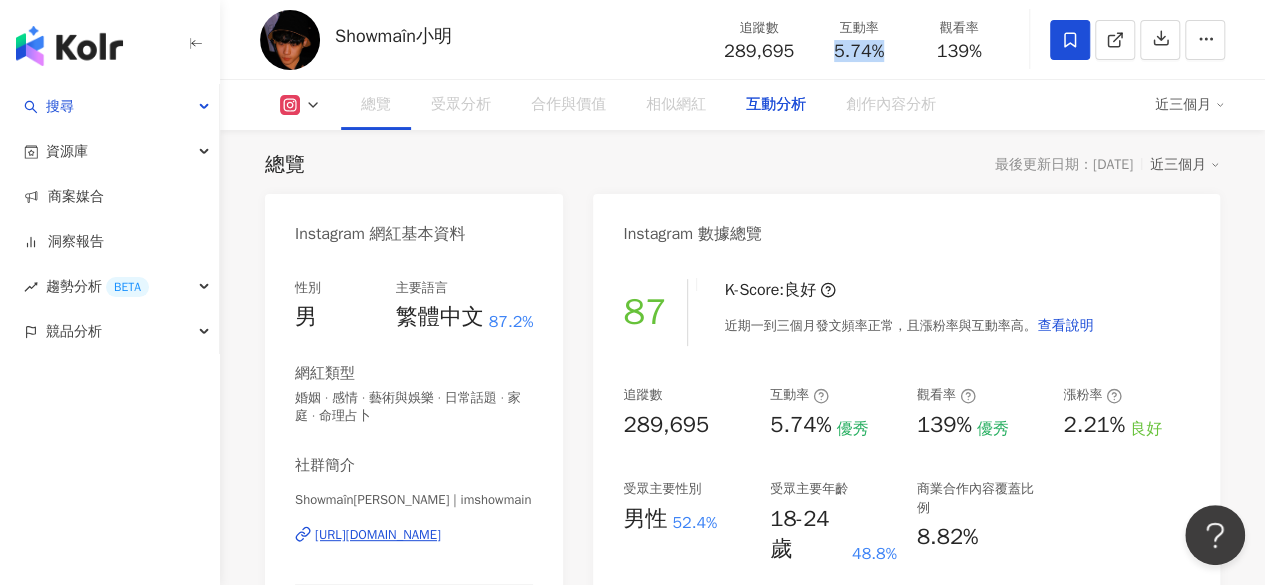 scroll, scrollTop: 4006, scrollLeft: 0, axis: vertical 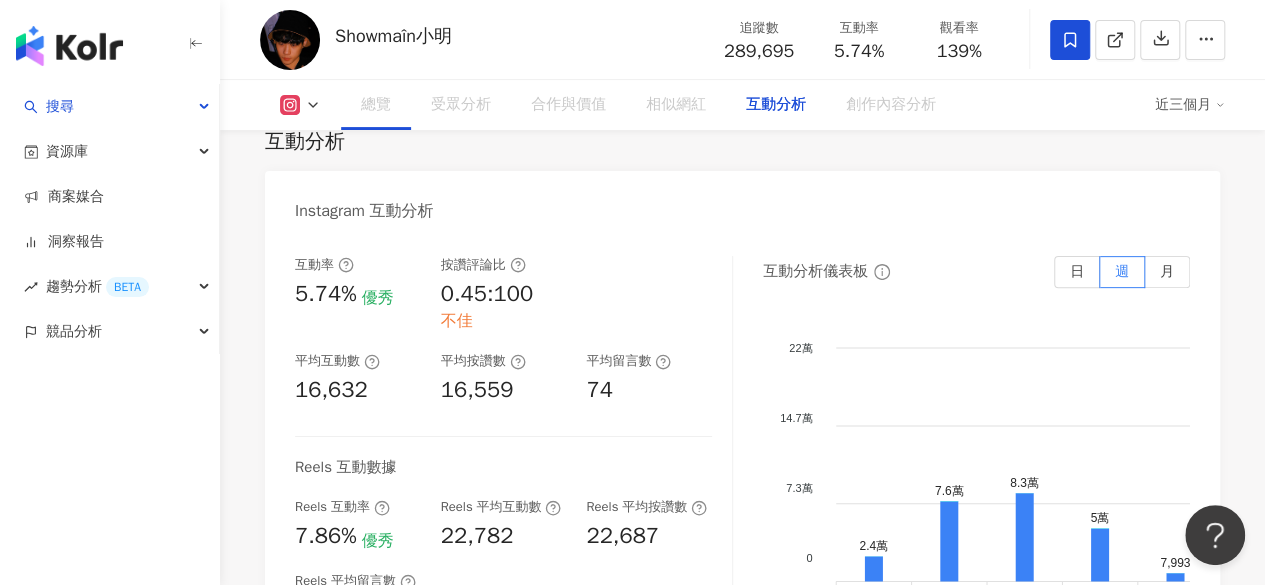 click on "互動分析" at bounding box center [776, 105] 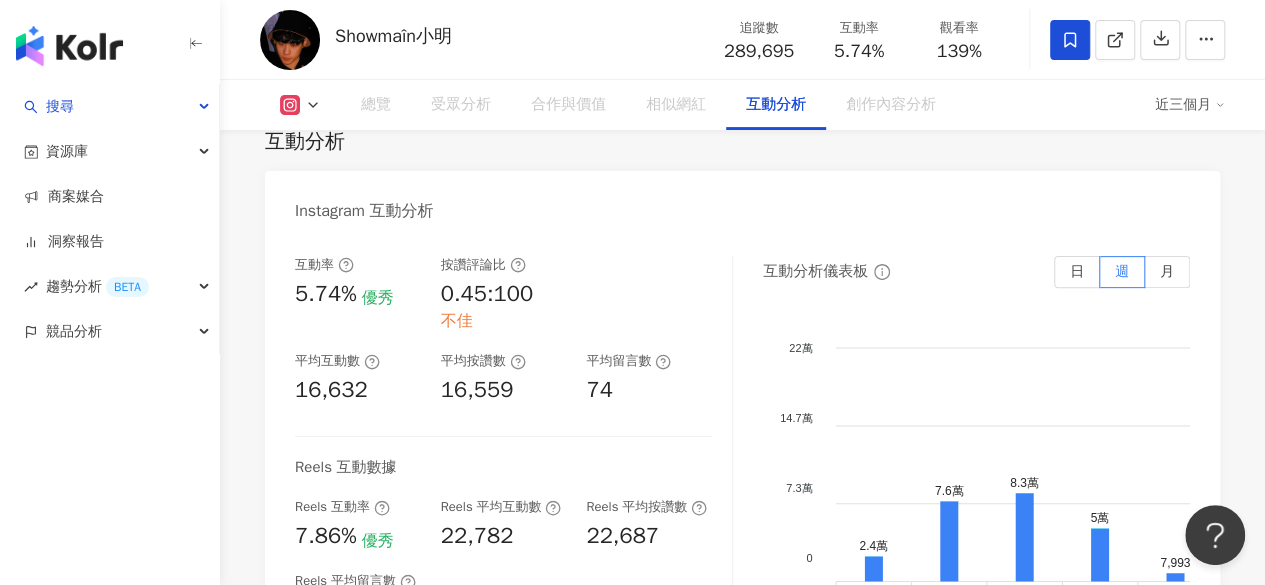 click on "Instagram 互動分析 互動率   5.74% 優秀 按讚評論比   0.45:100 不佳 平均互動數    16,632 平均按讚數   16,559 平均留言數   74 Reels 互動數據 Reels 互動率   7.86% 優秀 Reels 平均互動數   22,782 Reels 平均按讚數   22,687 Reels 平均留言數   95 互動分析儀表板 日 週 月 22萬 22萬 14.7萬 14.7萬 7.3萬 7.3萬 0 0 2.4萬 7.6萬 8.3萬 5萬 7,993 5.5萬 3.3萬 2.1萬 1.6萬 3萬 10.8萬 2.1萬 1.1萬 4/21 4/21 2.4萬 7.6萬 8.3萬 5萬 7,993 5.5萬 3.3萬 2.1萬 1.6萬 3萬 10.8萬 2.1萬 1.1萬 4/21 4/21 4/27 4/27 5/4 5/4 5/11 5/11 5/18 5/18 5/25 5/25 6/1 6/1 6/8 6/8 6/15 6/15 6/22 6/22 6/29 6/29 7/6 7/6 7/13 7/13 7/20 7/20   按讚數     留言數   Instagram 觀看分析 Reels 觀看率   139% 優秀 Reels 平均觀看數   402,736 影音觀看分析儀表板 日 週 月 220萬 220萬 146.7萬 146.7萬 73.3萬 73.3萬 0 0 59.4萬 136.8萬 149.6萬 80.8萬 19.3萬 78萬 51萬 36.3萬 24萬 43.9萬 137萬 33.4萬 15萬 4/21 4/21 59.4萬 136.8萬 78萬" at bounding box center [742, 1015] 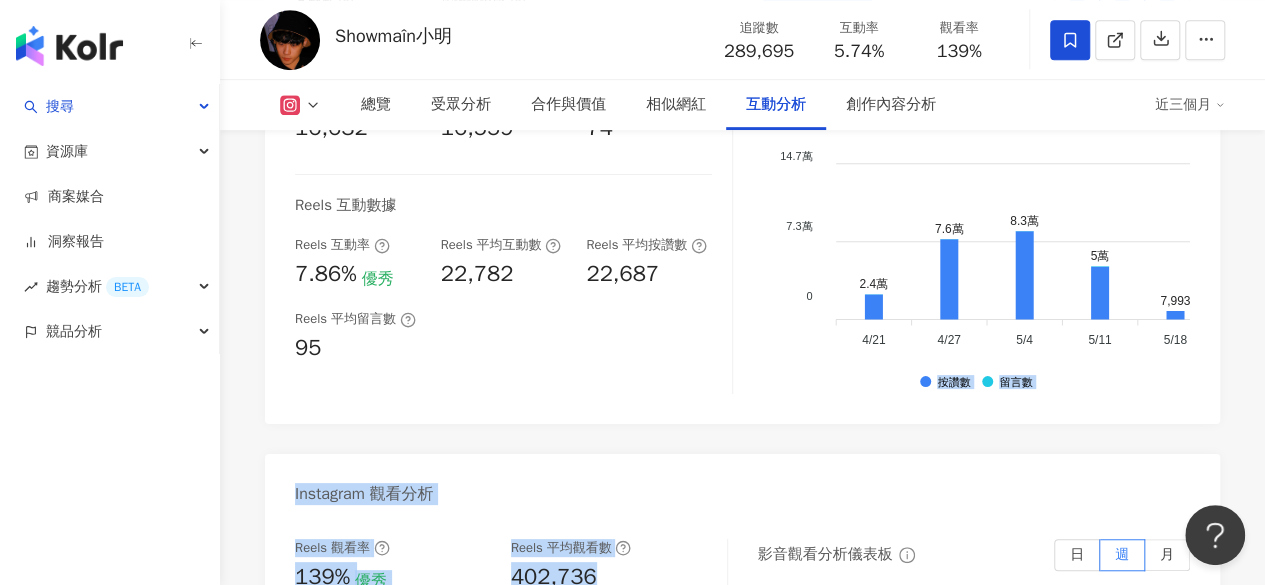 scroll, scrollTop: 4406, scrollLeft: 0, axis: vertical 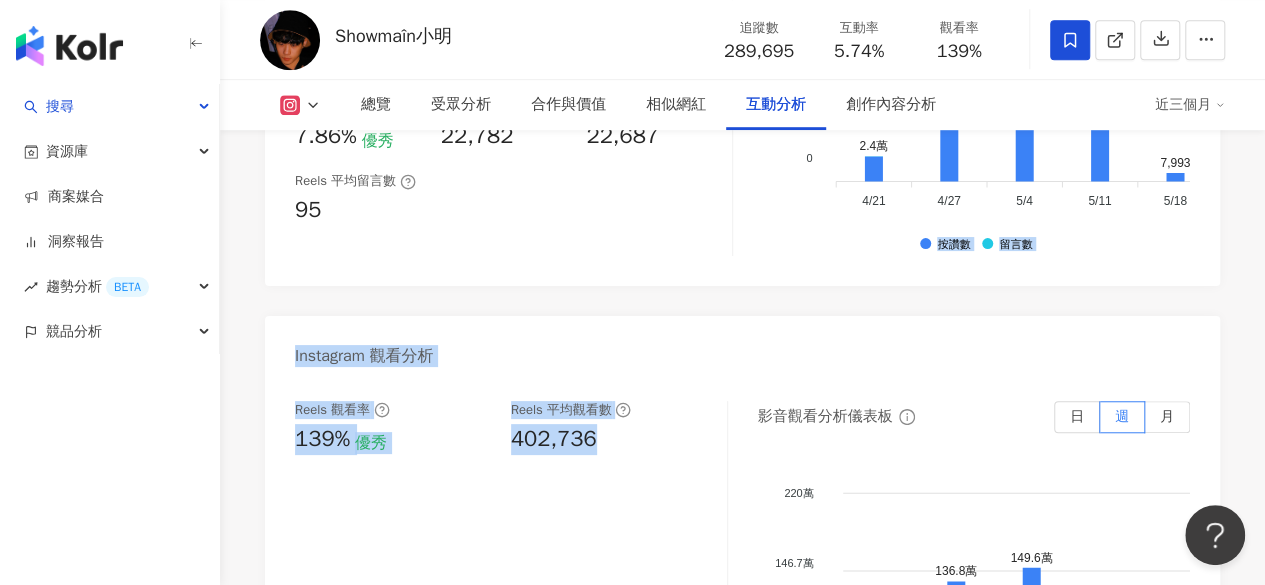 click on "Reels 觀看率   139% 優秀 Reels 平均觀看數   402,736" at bounding box center [511, 601] 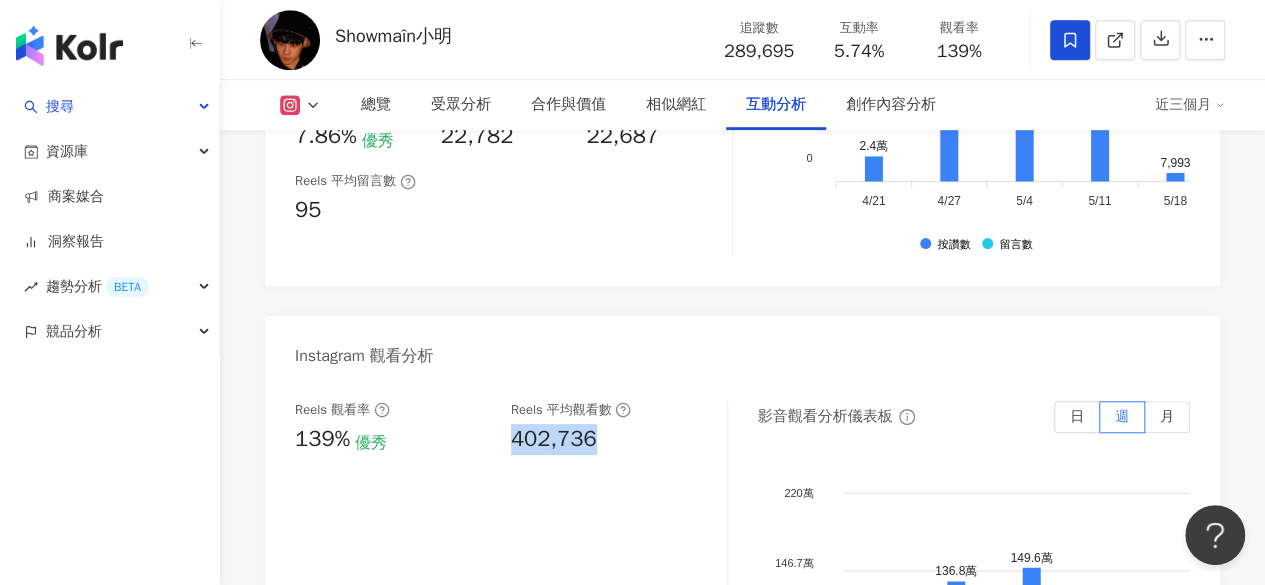 drag, startPoint x: 514, startPoint y: 463, endPoint x: 559, endPoint y: 464, distance: 45.01111 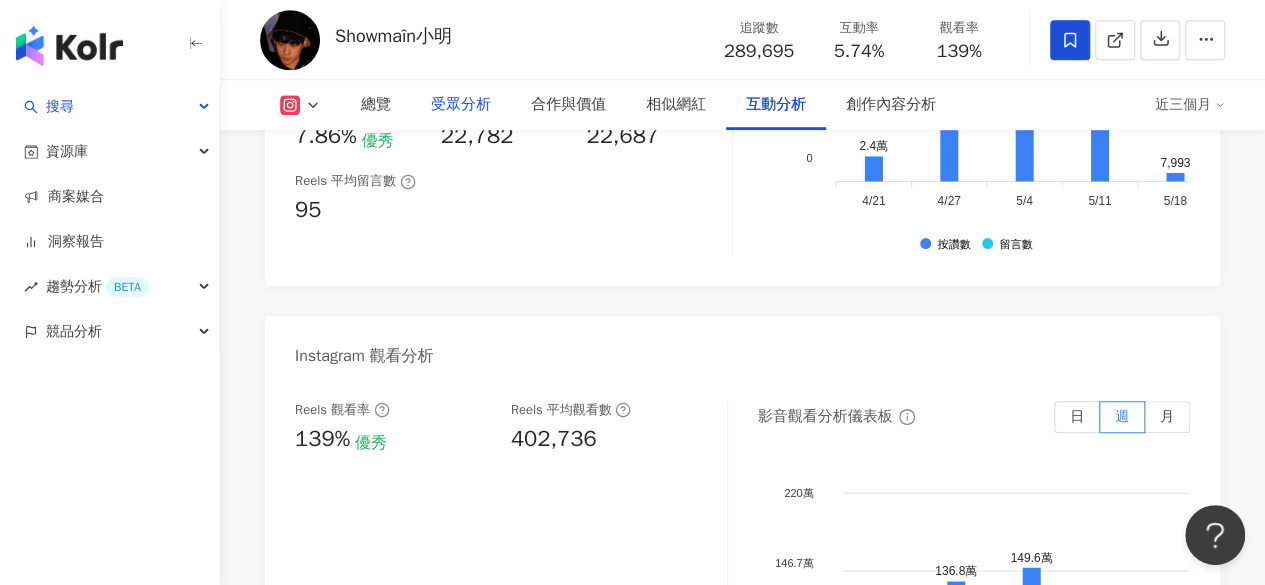 click on "受眾分析" at bounding box center [461, 105] 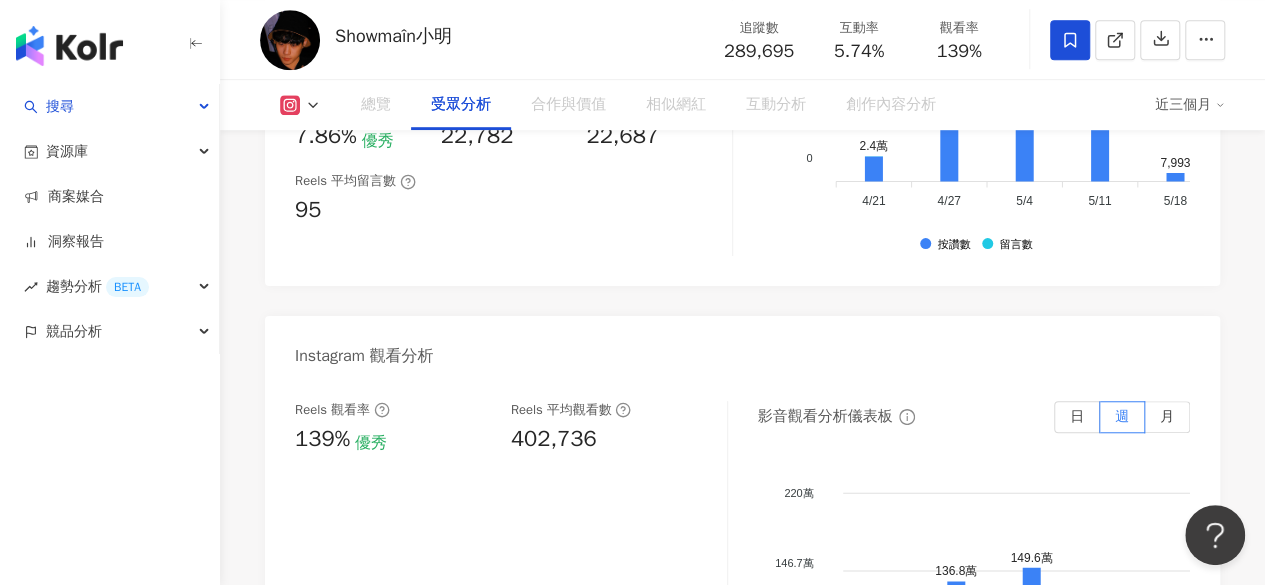 scroll, scrollTop: 1775, scrollLeft: 0, axis: vertical 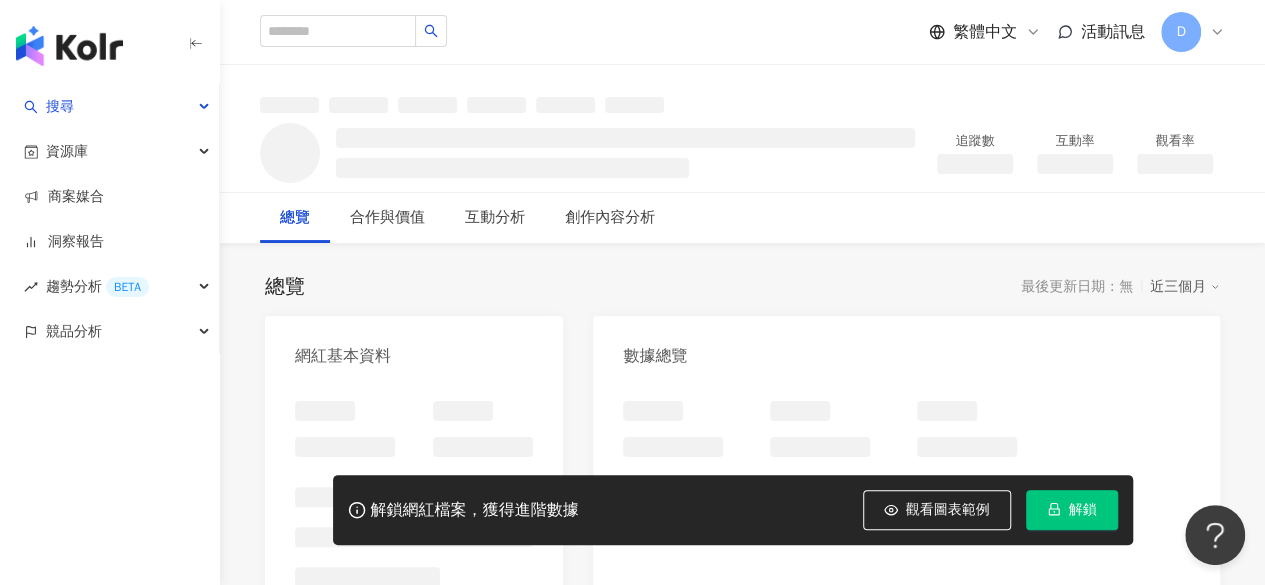 click on "解鎖" at bounding box center (1083, 510) 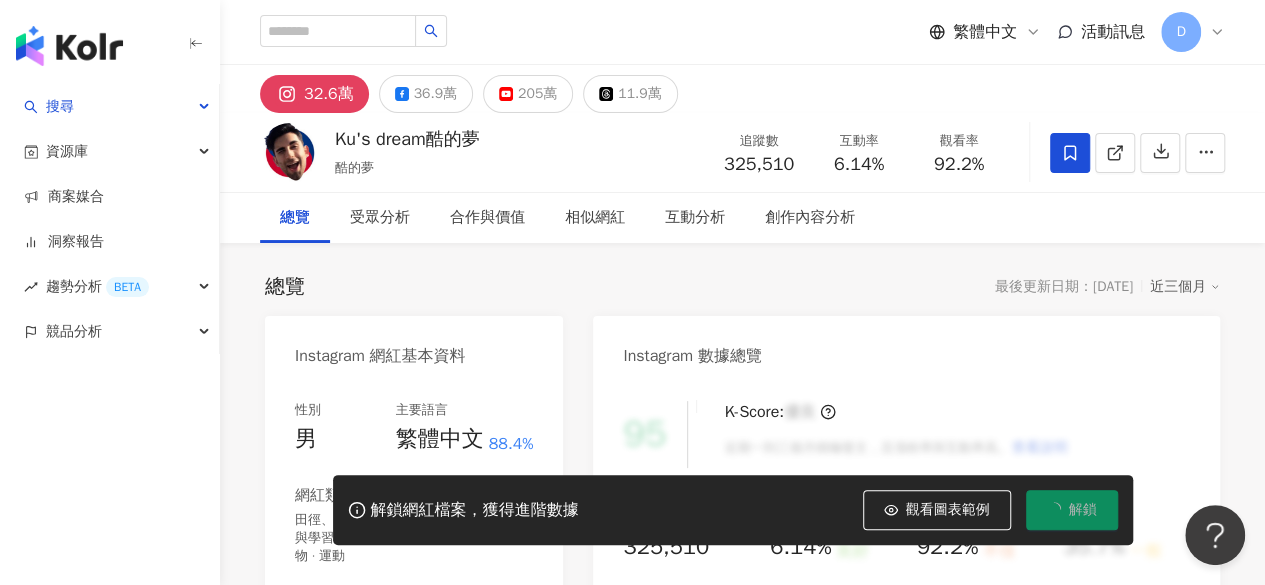click on "搜尋 資源庫 商案媒合 洞察報告 趨勢分析 BETA 競品分析 繁體中文 活動訊息 D 32.6萬 36.9萬 205萬 11.9萬 Ku's dream酷的夢 酷的夢 追蹤數 325,510 互動率 6.14% 觀看率 92.2% 總覽 受眾分析 合作與價值 相似網紅 互動分析 創作內容分析 總覽 最後更新日期：2025/7/21 近三個月 Instagram 網紅基本資料 性別   男 主要語言   繁體中文 88.4% 網紅類型 田徑、馬拉松 · 日常話題 · 教育與學習 · 美食 · 命理占卜 · 法政社會 · 寵物 · 運動 社群簡介 Ku | kudream https://www.instagram.com/kudream/ 쿠
酷
Taipei Instagram 數據總覽 95 K-Score :   優良 近期一到三個月積極發文，且漲粉率與互動率高。 查看說明 追蹤數   325,510 互動率   6.14% 良好 觀看率   92.2% 不佳 漲粉率   35.7% 一般 受眾主要性別   女性 76% 受眾主要年齡   25-34 歲 76% 商業合作內容覆蓋比例   30% AI Instagram 成效等級三大指標 互動率 6.14% 良好 0.19% 92.2%" at bounding box center (632, 292) 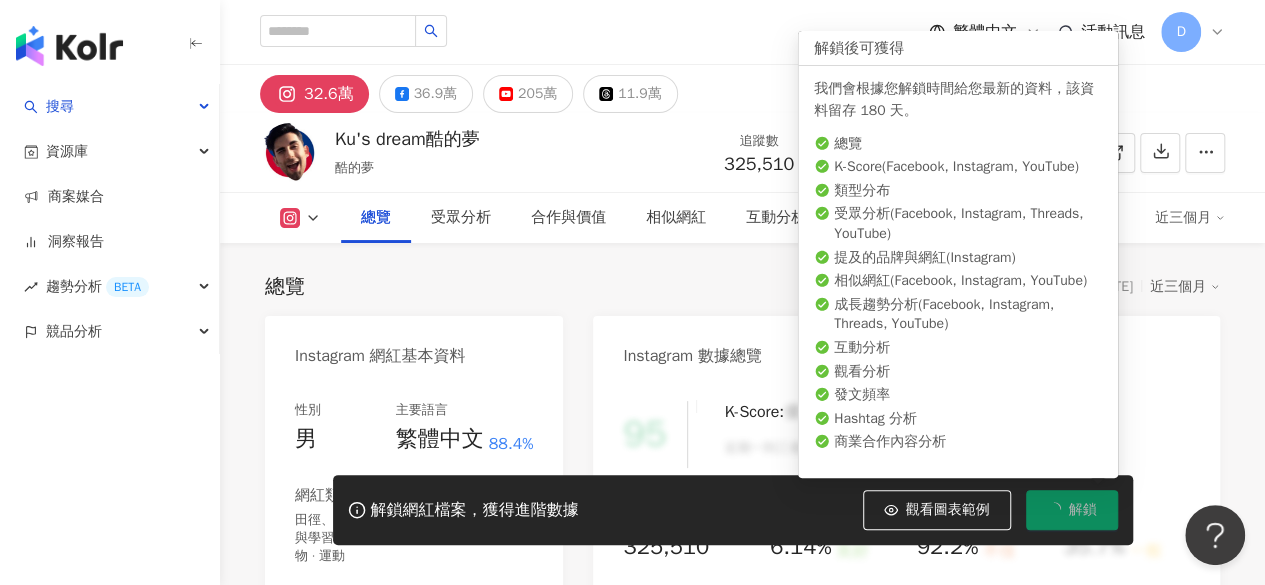 drag, startPoint x: 954, startPoint y: 51, endPoint x: 902, endPoint y: 89, distance: 64.40497 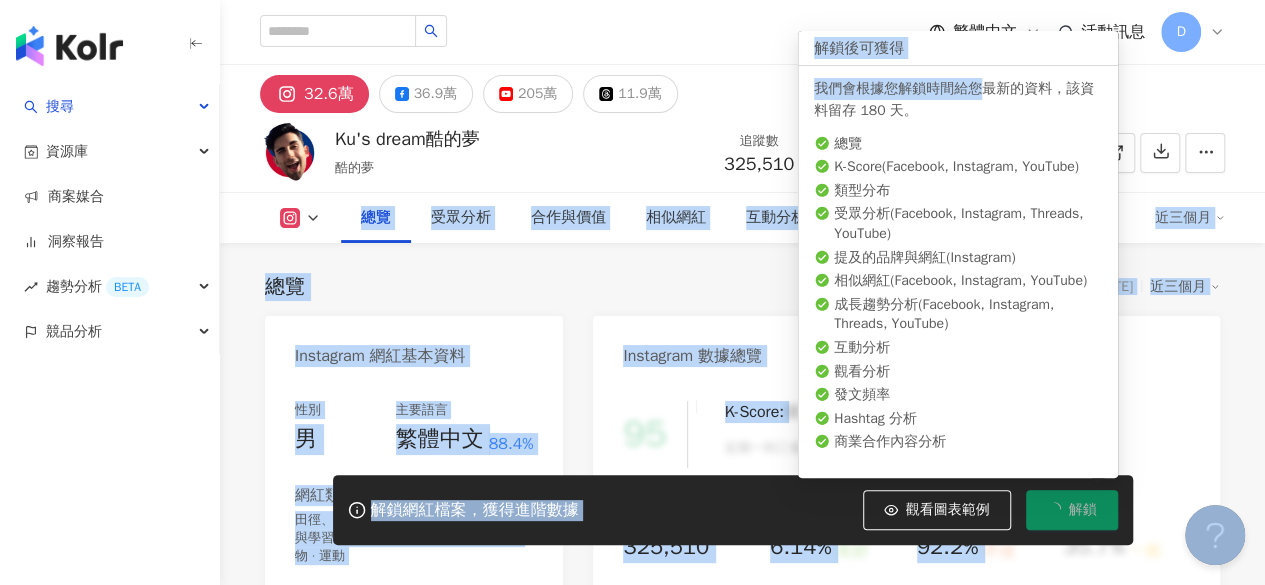 scroll, scrollTop: 122, scrollLeft: 0, axis: vertical 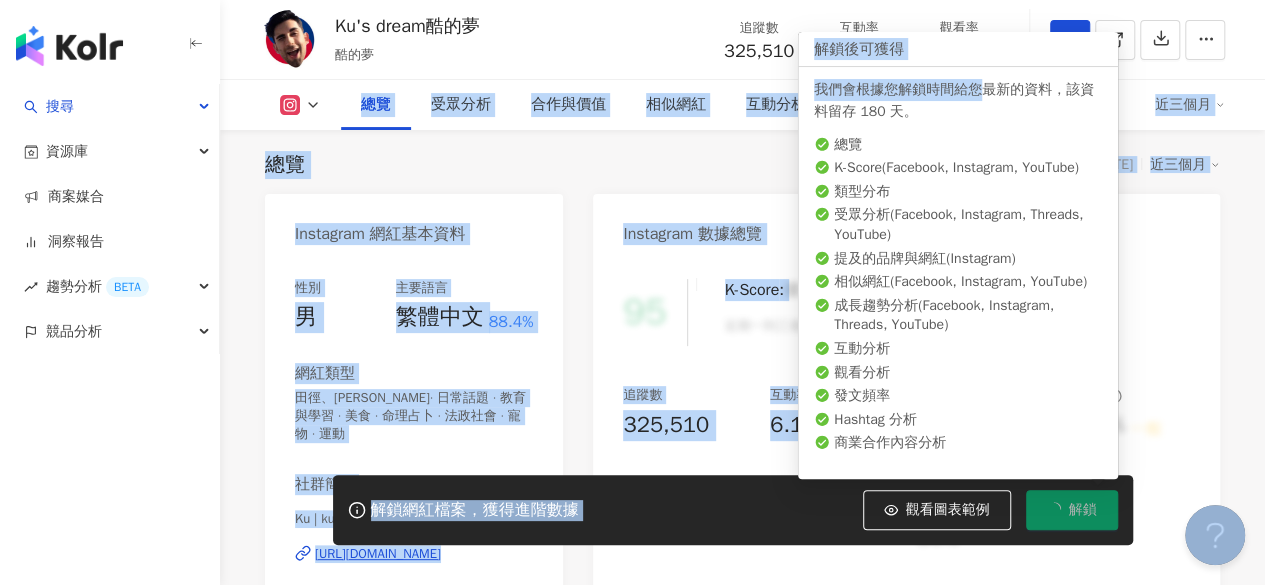 click on "總覽 最後更新日期：[DATE] 近三個月" at bounding box center [742, 165] 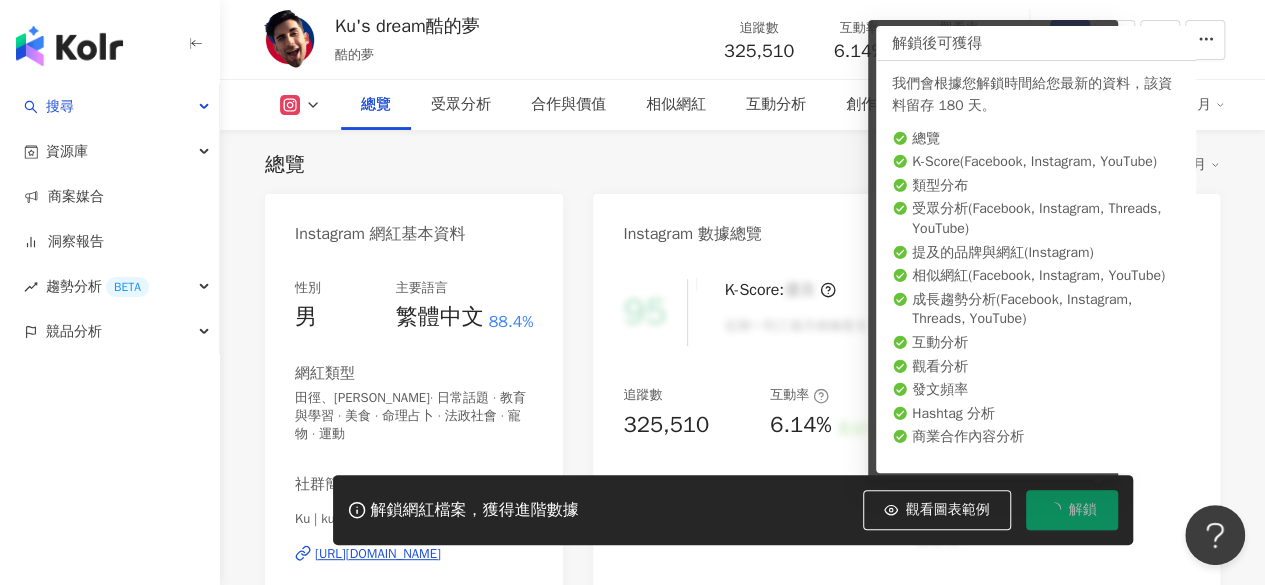 click on "總覽 最後更新日期：[DATE] 近三個月" at bounding box center [742, 165] 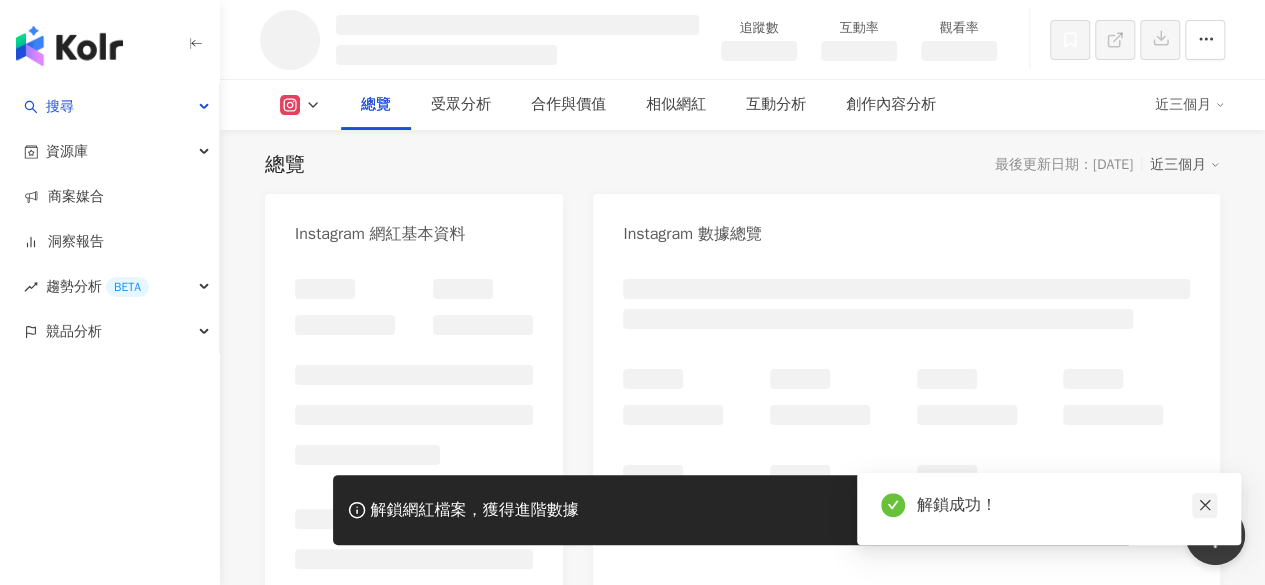 click 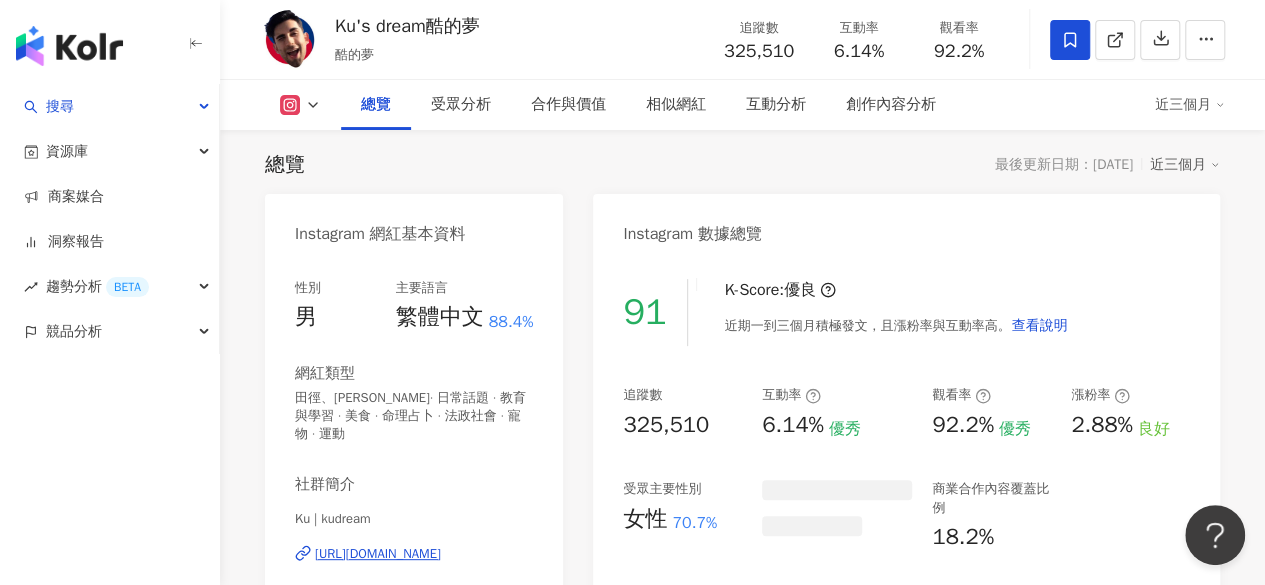 drag, startPoint x: 932, startPoint y: 47, endPoint x: 1004, endPoint y: 47, distance: 72 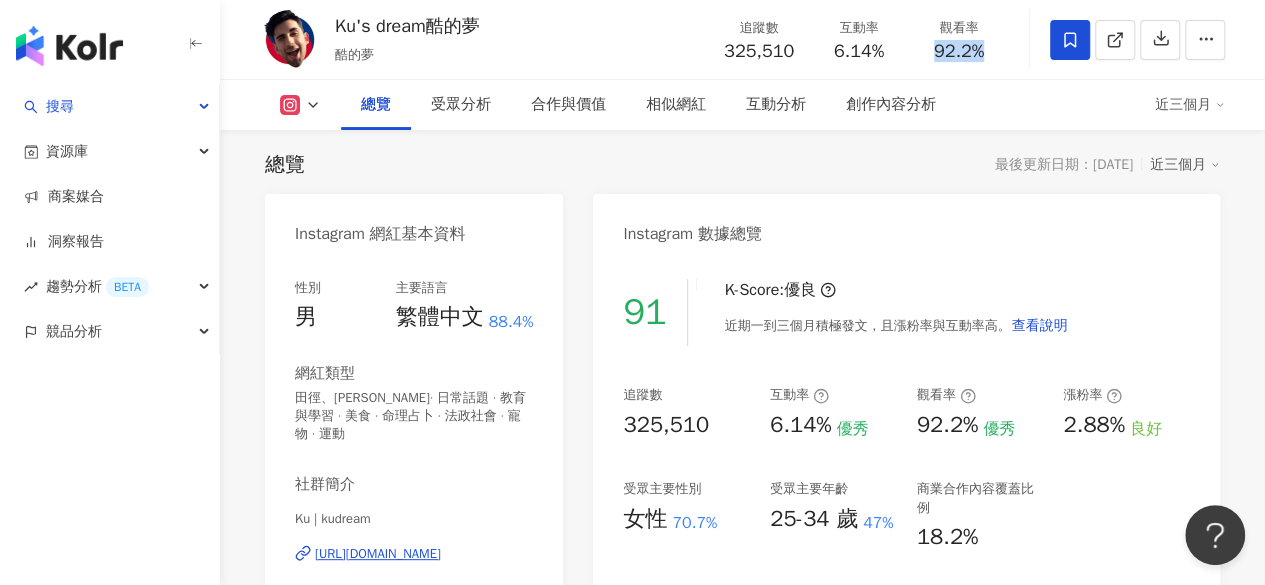 copy on "92.2%" 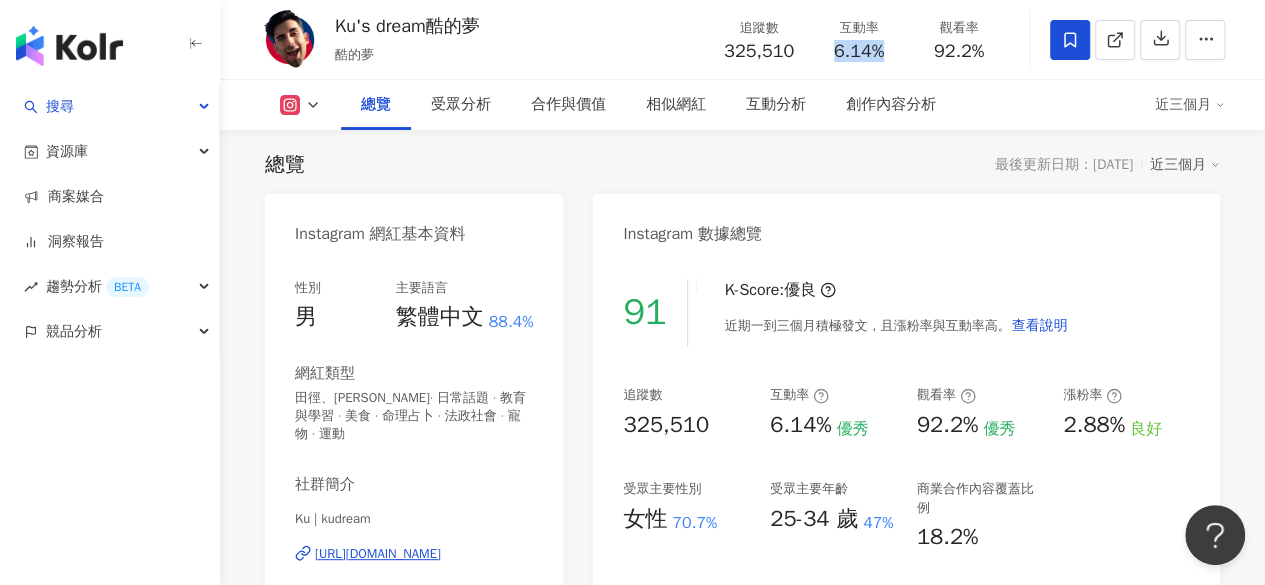drag, startPoint x: 828, startPoint y: 52, endPoint x: 891, endPoint y: 53, distance: 63.007935 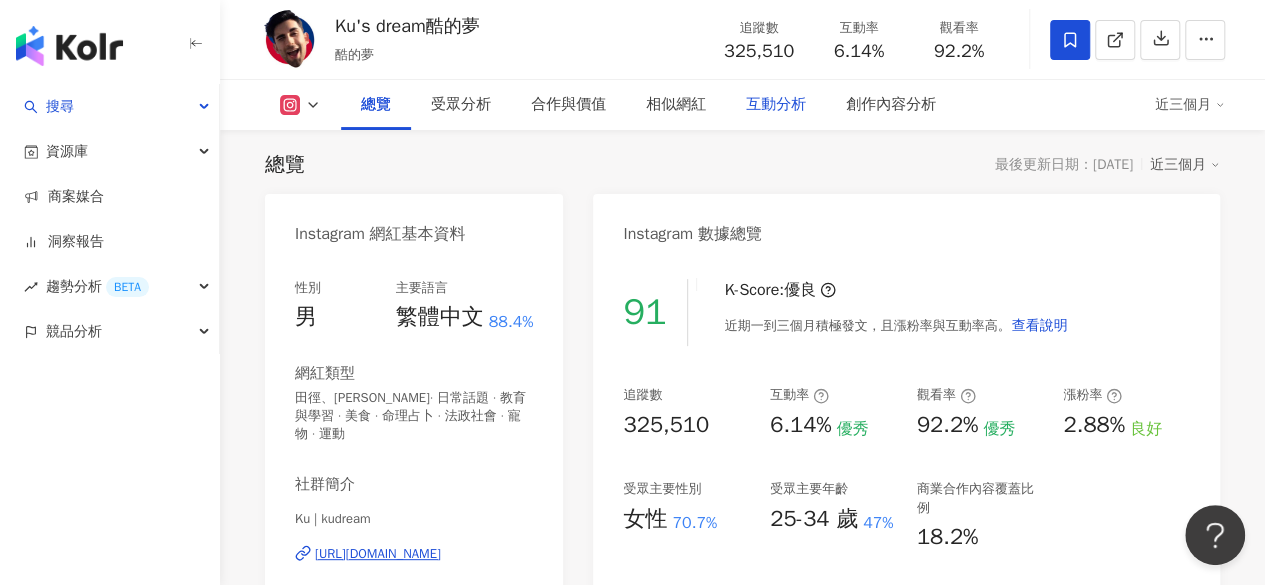 click on "互動分析" at bounding box center [776, 105] 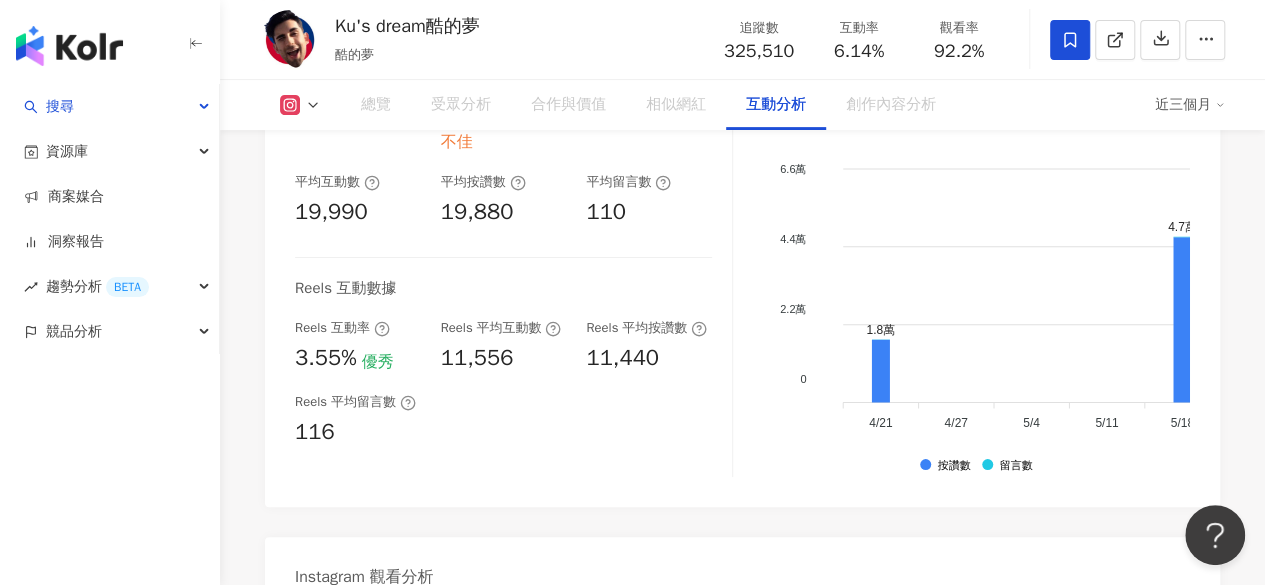 scroll, scrollTop: 4299, scrollLeft: 0, axis: vertical 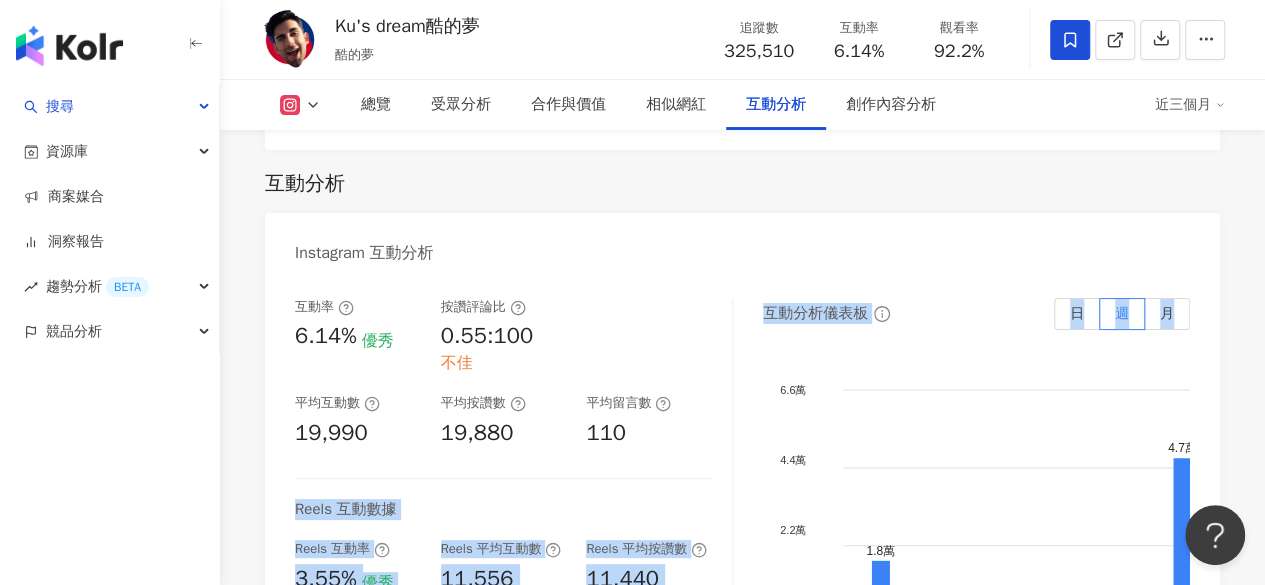 click on "Instagram 互動分析 互動率   6.14% 優秀 按讚評論比   0.55:100 不佳 平均互動數    19,990 平均按讚數   19,880 平均留言數   110 Reels 互動數據 Reels 互動率   3.55% 優秀 Reels 平均互動數   11,556 Reels 平均按讚數   11,440 Reels 平均留言數   116 互動分析儀表板 日 週 月 6.6萬 6.6萬 4.4萬 4.4萬 2.2萬 2.2萬 0 0 1.8萬 4.7萬 5.3萬 2.1萬 7,487 5.3萬 4/21 4/21 1.8萬 4.7萬 5.3萬 2.1萬 7,487 5.3萬 4/21 4/21 4/27 4/27 5/4 5/4 5/11 5/11 5/18 5/18 5/25 5/25 6/1 6/1 6/8 6/8 6/15 6/15 6/22 6/22 6/29 6/29 7/6 7/6 7/13 7/13 7/20 7/20   按讚數     留言數   Instagram 觀看分析 Reels 觀看率   92.2% 優秀 Reels 平均觀看數   300,250 影音觀看分析儀表板 日 週 月 220萬 220萬 146.7萬 146.7萬 73.3萬 73.3萬 0 0 134.5萬 16.9萬 4/21 4/21 134.5萬 16.9萬 4/21 4/21 4/27 4/27 5/4 5/4 5/11 5/11 5/18 5/18 5/25 5/25 6/1 6/1 6/8 6/8 6/15 6/15 6/22 6/22 6/29 6/29 7/6 7/6 7/13 7/13 7/20 7/20   Reels   Instagram 內容發布分析   11" at bounding box center [742, 1057] 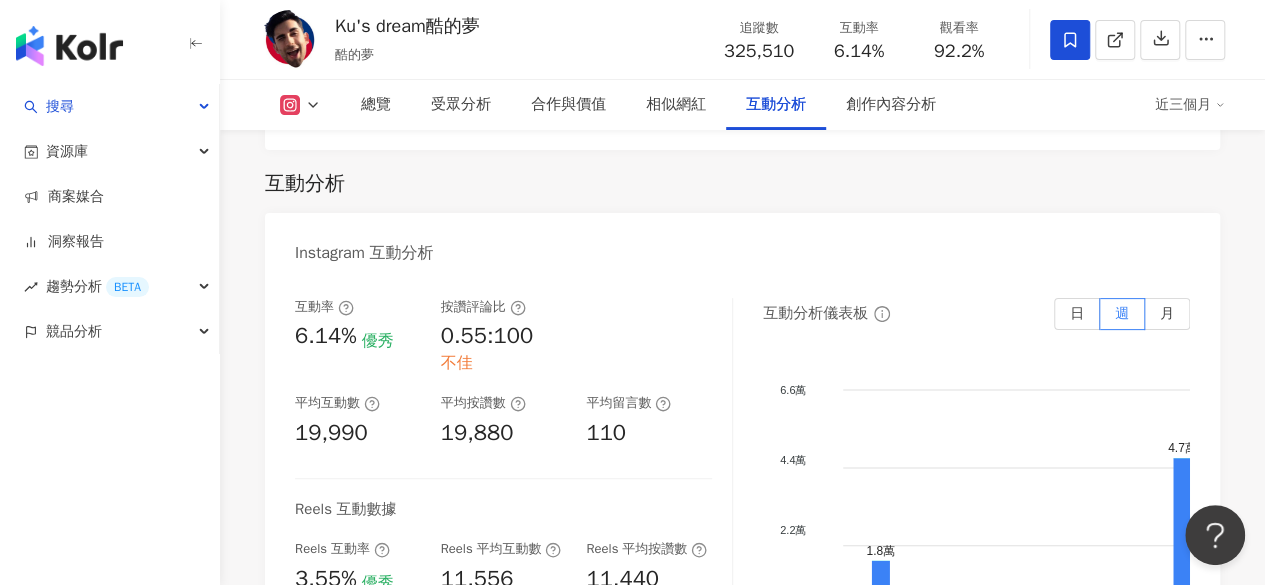click on "互動率   6.14% 優秀 按讚評論比   0.55:100 不佳 平均互動數    19,990 平均按讚數   19,880 平均留言數   110 Reels 互動數據 Reels 互動率   3.55% 優秀 Reels 平均互動數   11,556 Reels 平均按讚數   11,440 Reels 平均留言數   116" at bounding box center [514, 498] 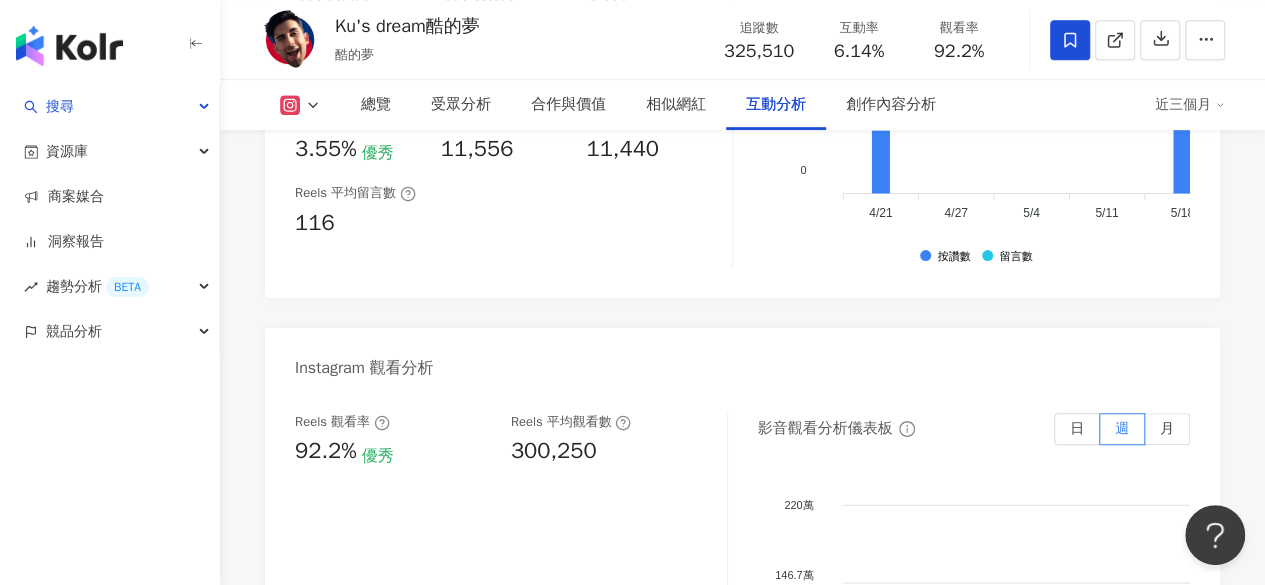 scroll, scrollTop: 4399, scrollLeft: 0, axis: vertical 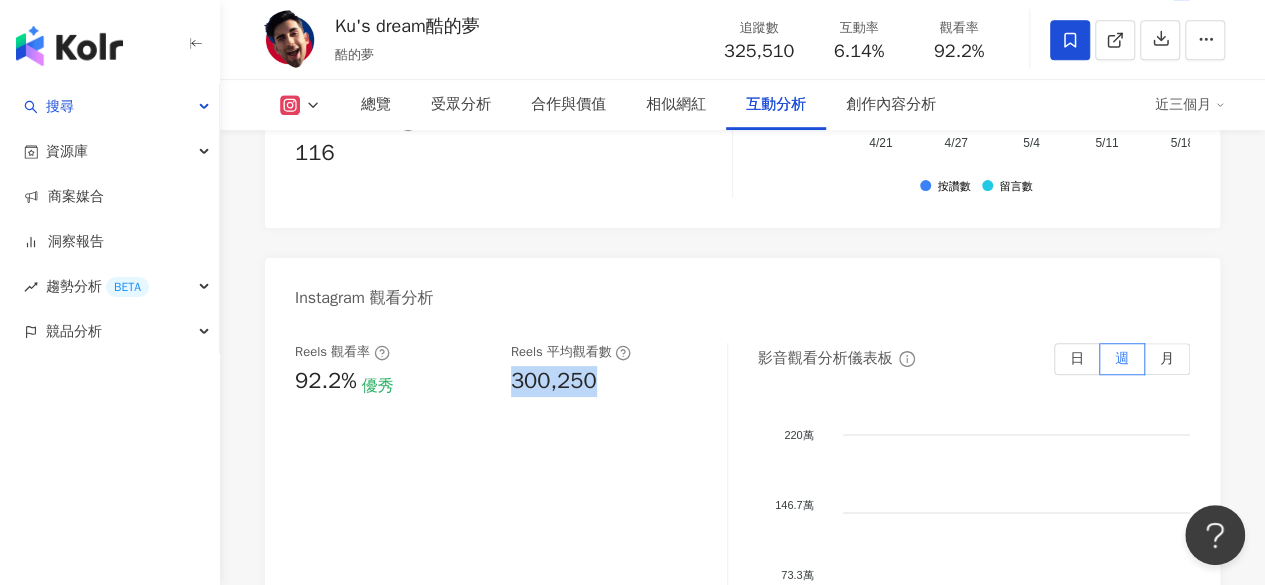 drag, startPoint x: 514, startPoint y: 362, endPoint x: 579, endPoint y: 365, distance: 65.06919 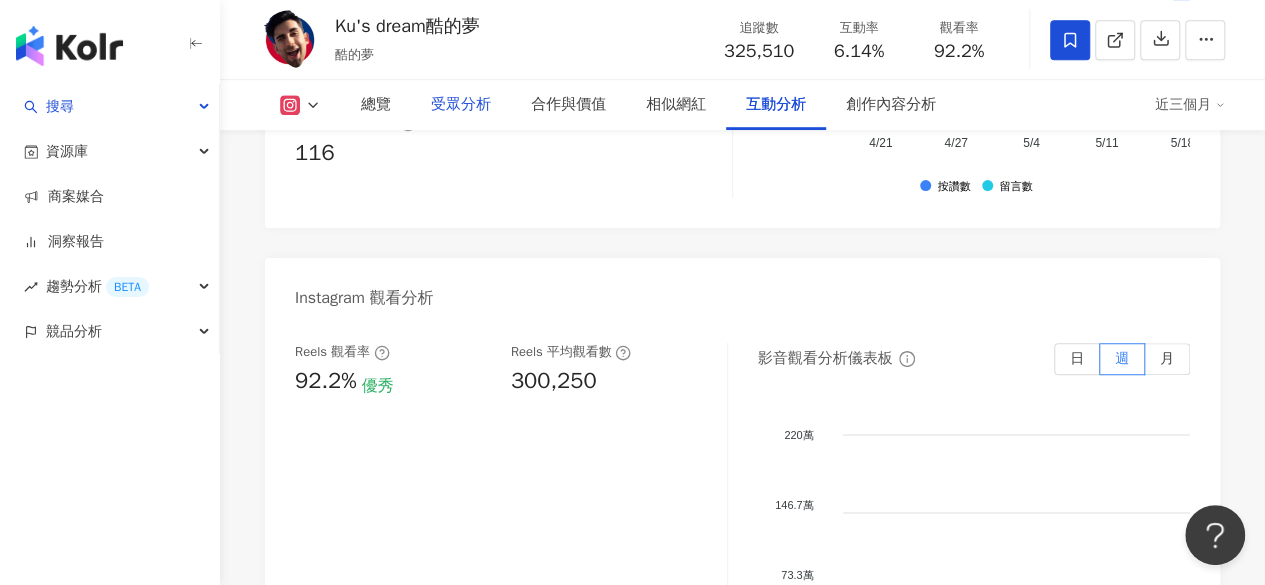 drag, startPoint x: 478, startPoint y: 104, endPoint x: 616, endPoint y: 145, distance: 143.9618 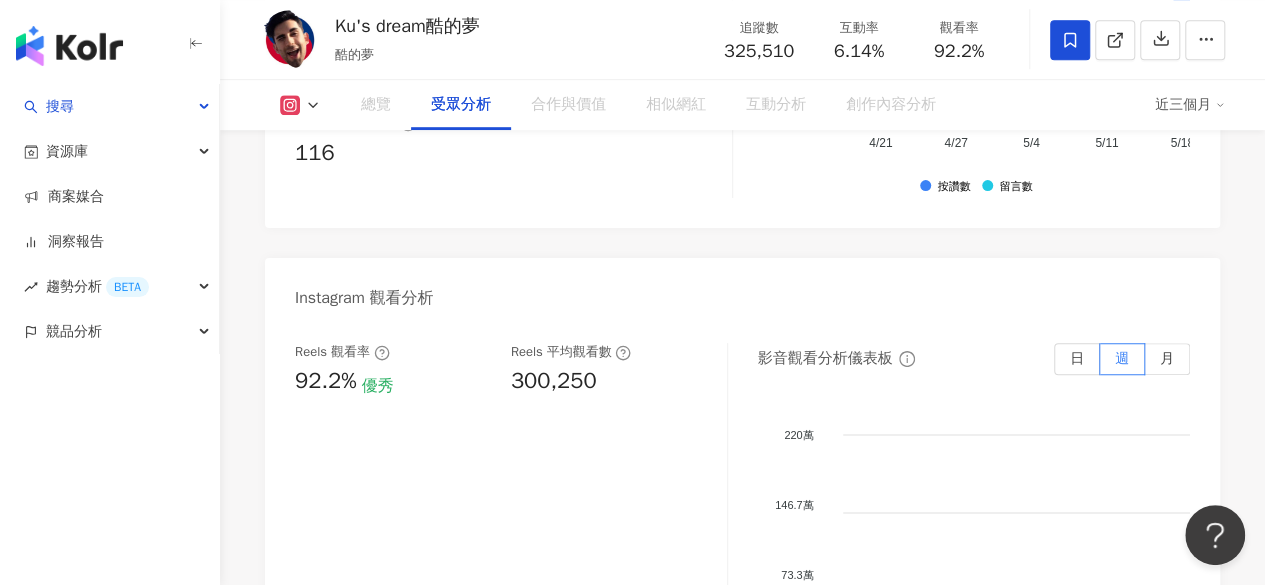 scroll, scrollTop: 1794, scrollLeft: 0, axis: vertical 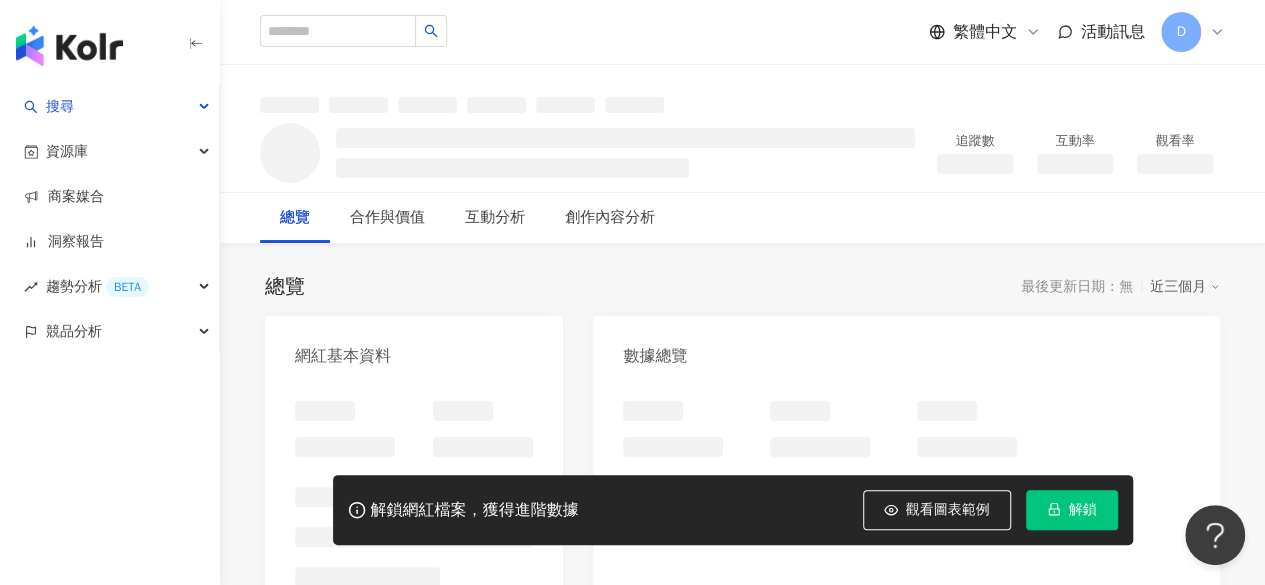 click on "解鎖" at bounding box center [1083, 510] 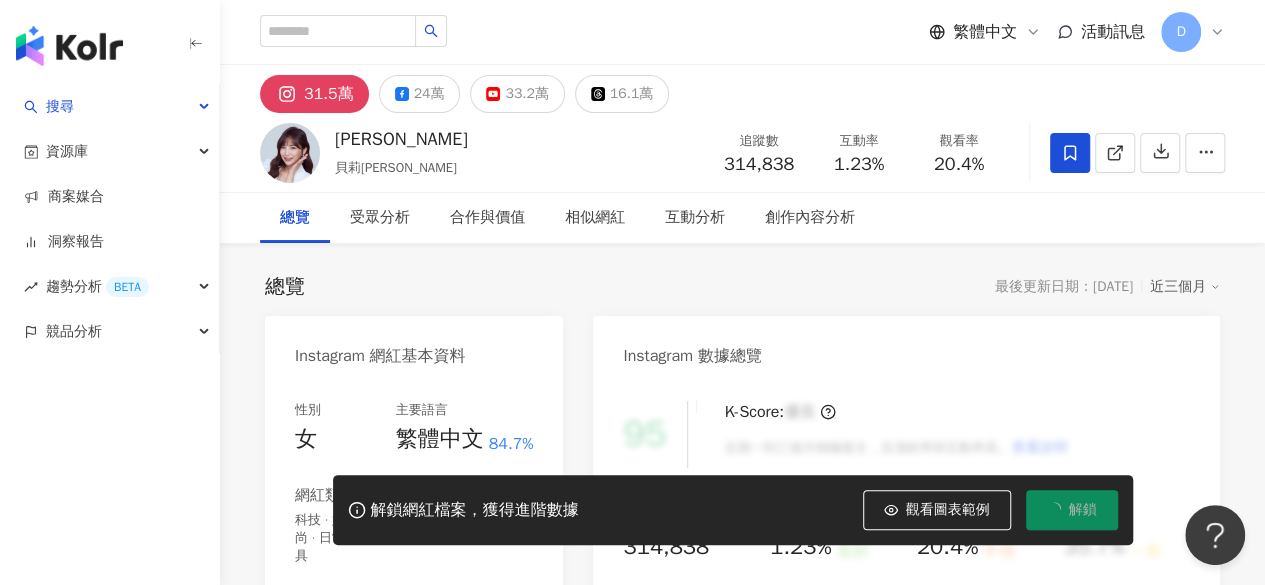 scroll, scrollTop: 122, scrollLeft: 0, axis: vertical 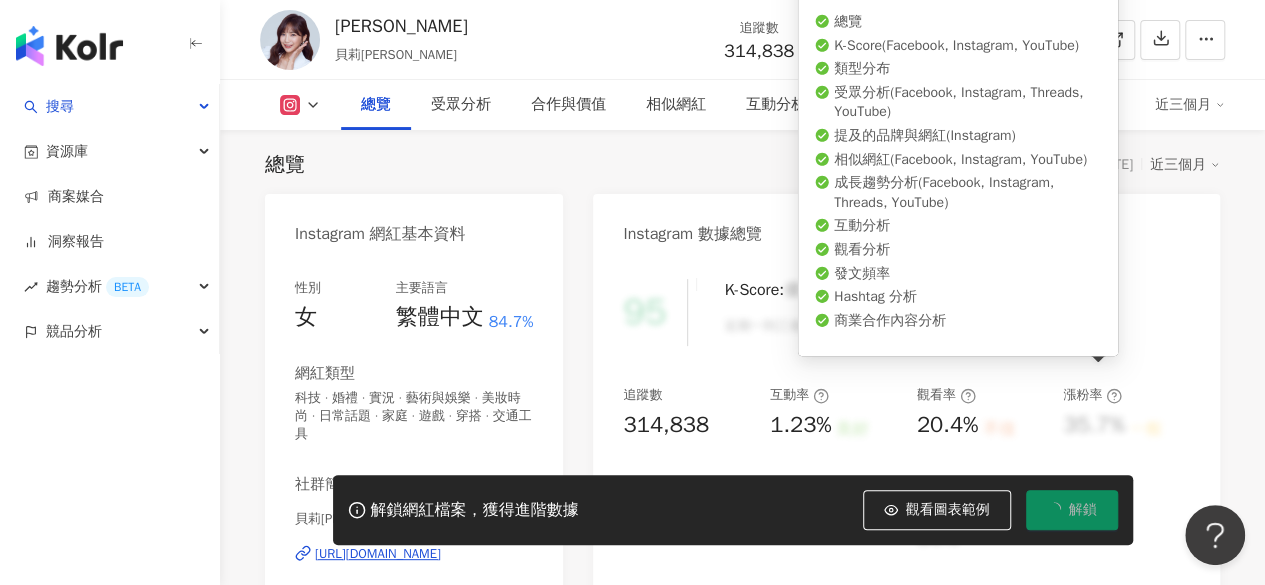 click on "我們會根據您解鎖時間給您最新的資料，該資料留存 180 天。 總覽 K-Score ( Facebook, Instagram, YouTube ) 類型分布 受眾分析 ( Facebook, Instagram, Threads, YouTube ) 提及的品牌與網紅 ( Instagram ) 相似網紅 ( Facebook, Instagram, YouTube ) 成長趨勢分析 ( Facebook, Instagram, Threads, YouTube ) 互動分析 觀看分析 發文頻率 Hashtag 分析 商業合作內容分析" at bounding box center [958, 150] 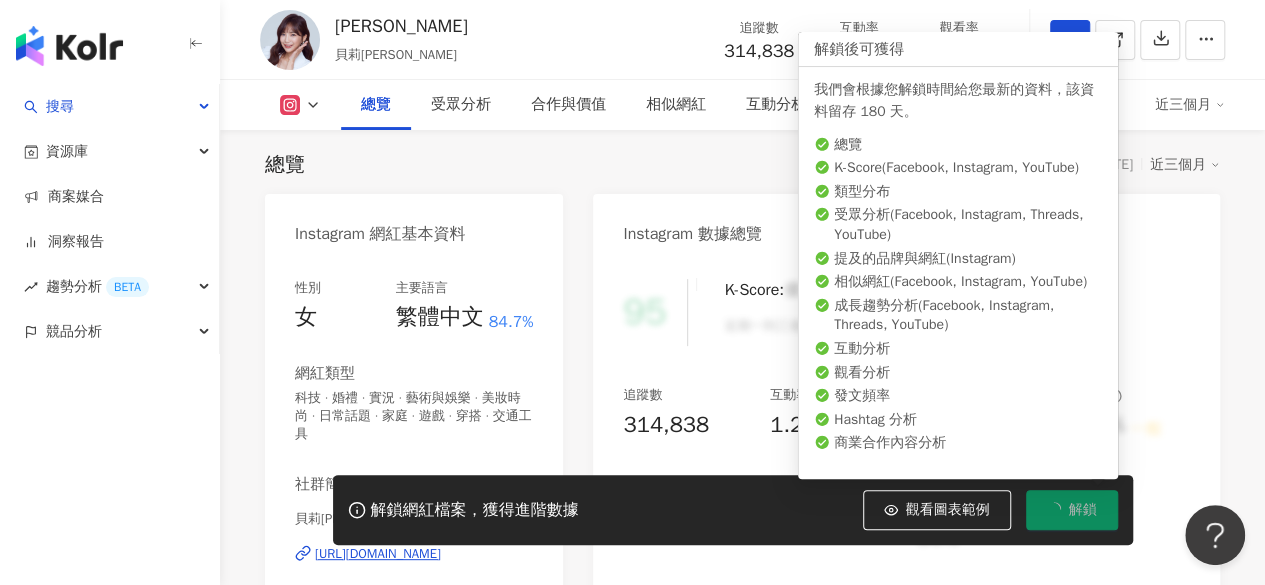 click on "總覽 最後更新日期：[DATE] 近三個月" at bounding box center [742, 165] 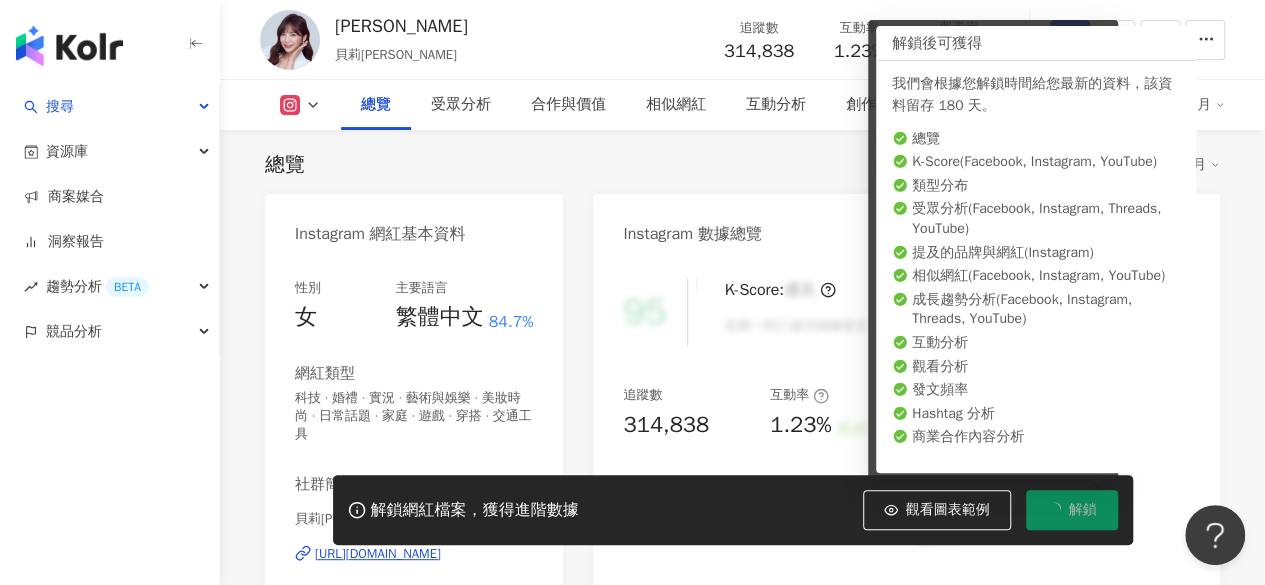 click on "總覽 最後更新日期：[DATE] 近三個月" at bounding box center [742, 165] 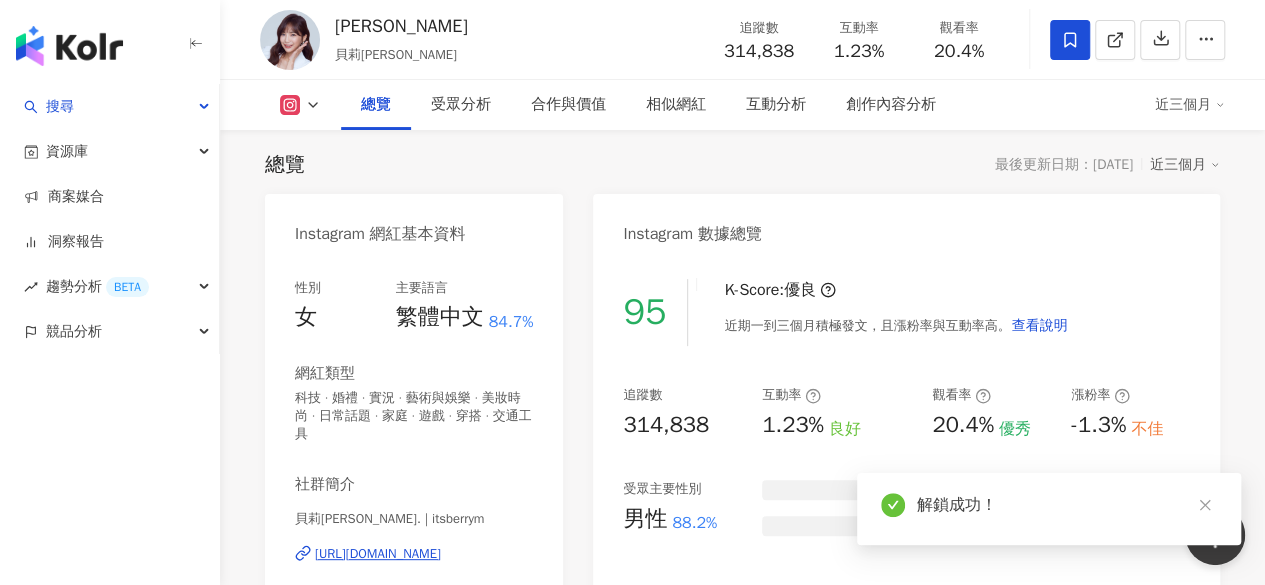 click on "觀看率 20.4%" at bounding box center (959, 39) 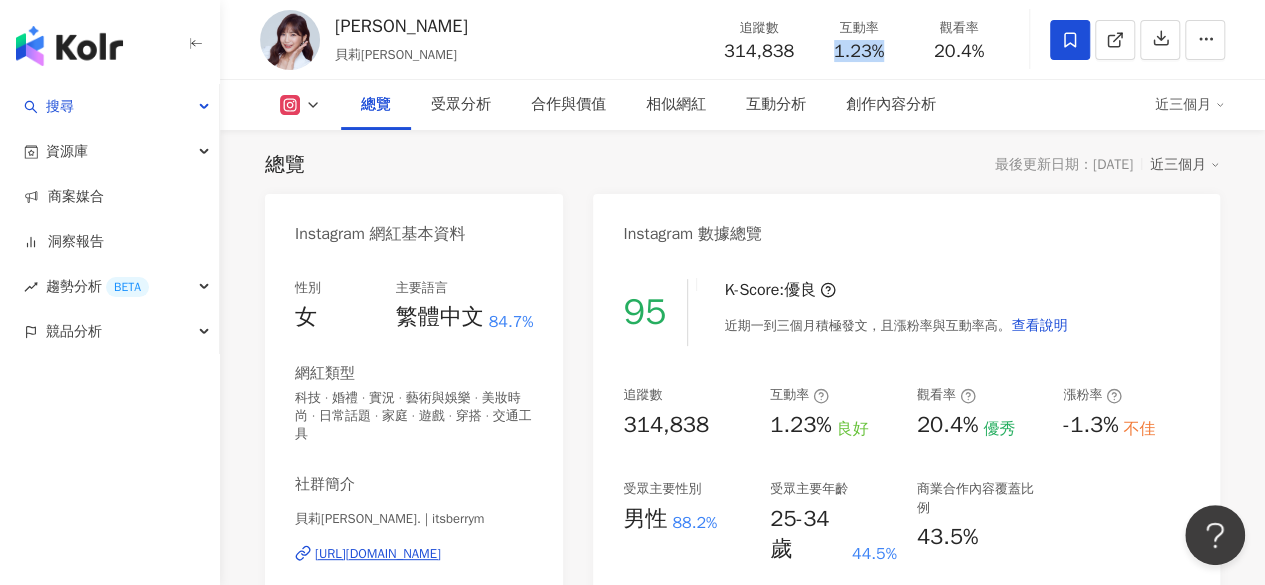 drag, startPoint x: 825, startPoint y: 49, endPoint x: 894, endPoint y: 50, distance: 69.00725 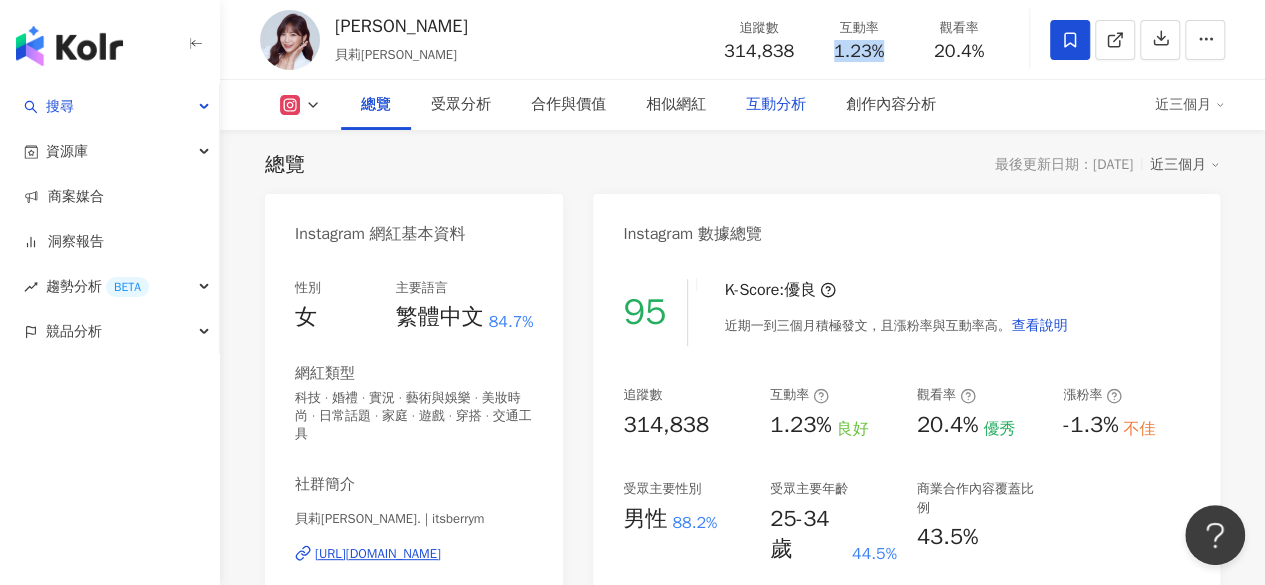 click on "互動分析" at bounding box center (776, 105) 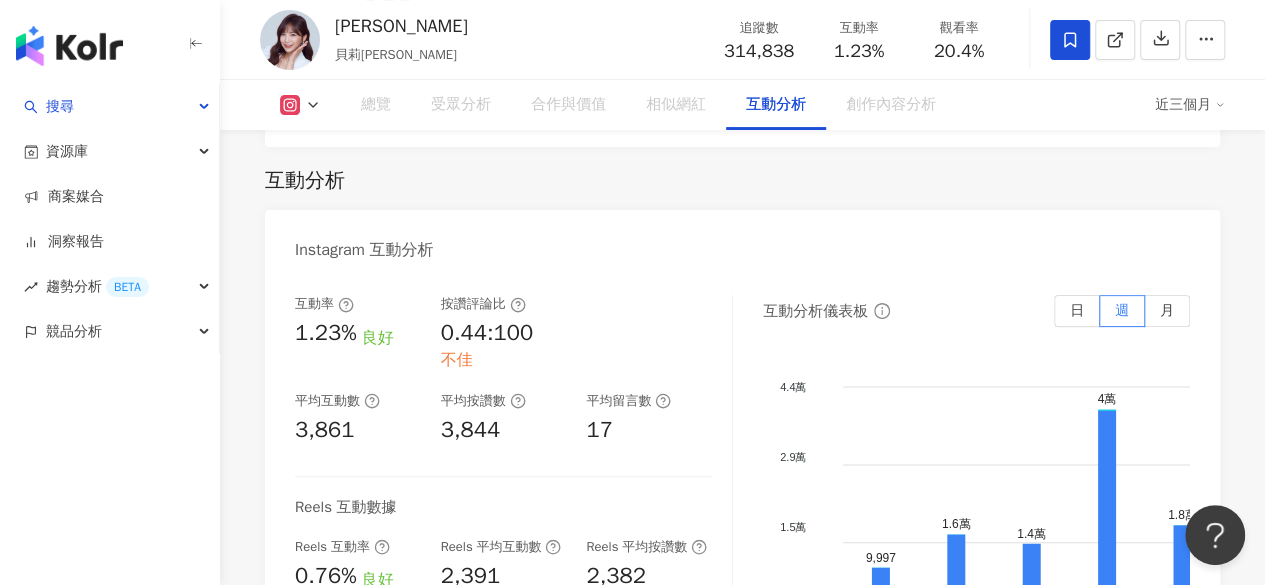 scroll, scrollTop: 4353, scrollLeft: 0, axis: vertical 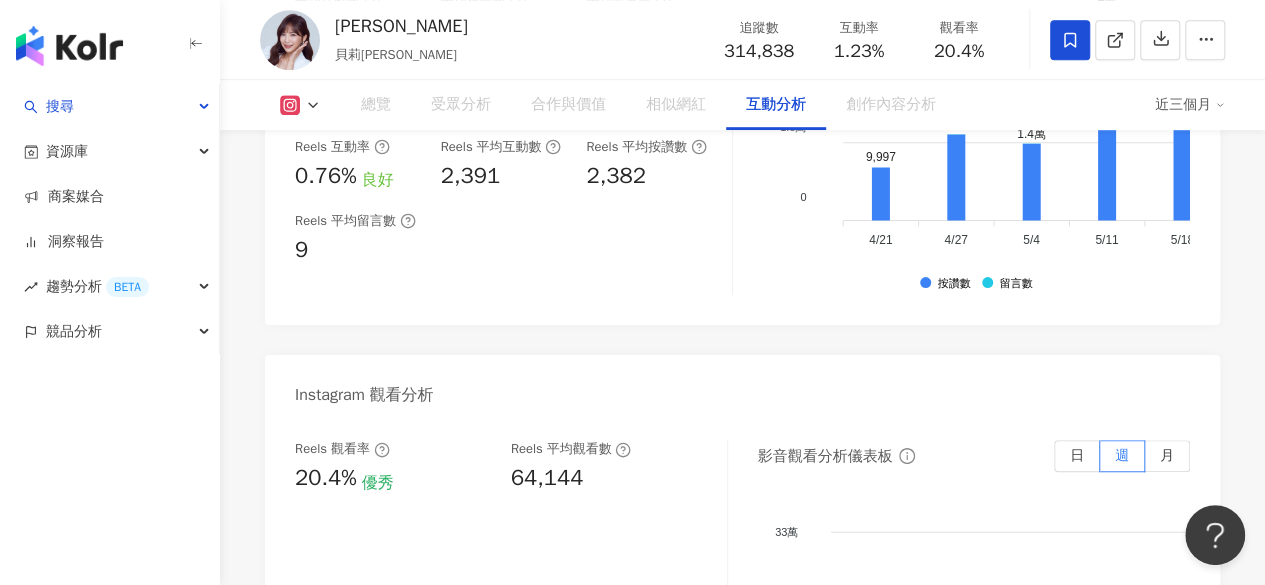 drag, startPoint x: 512, startPoint y: 458, endPoint x: 598, endPoint y: 465, distance: 86.28442 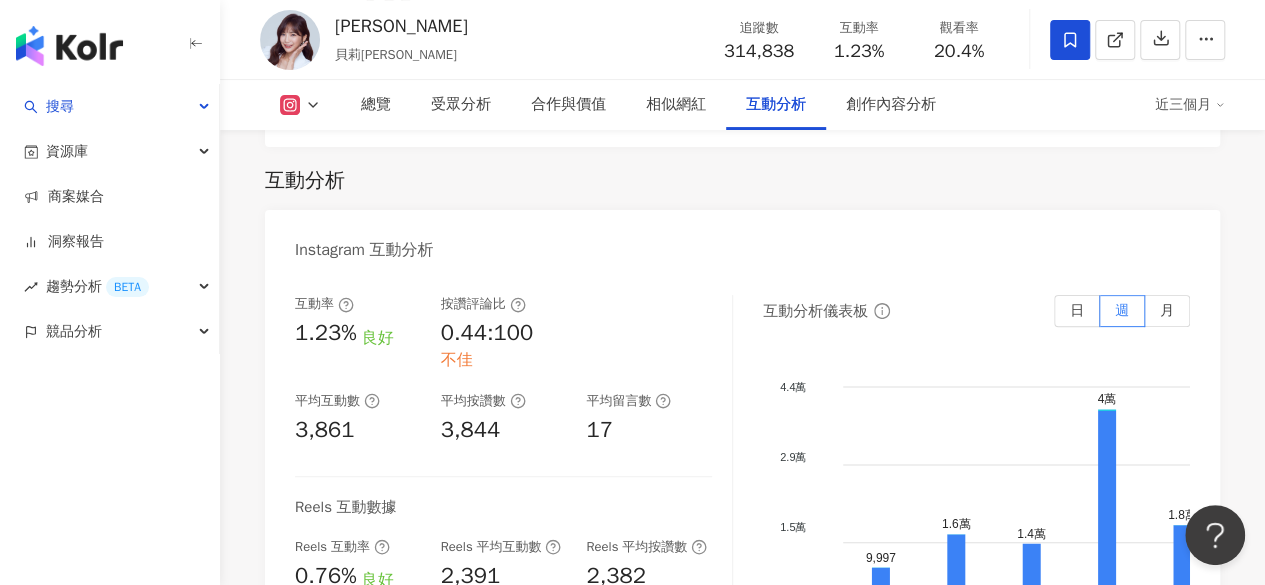 scroll, scrollTop: 4353, scrollLeft: 0, axis: vertical 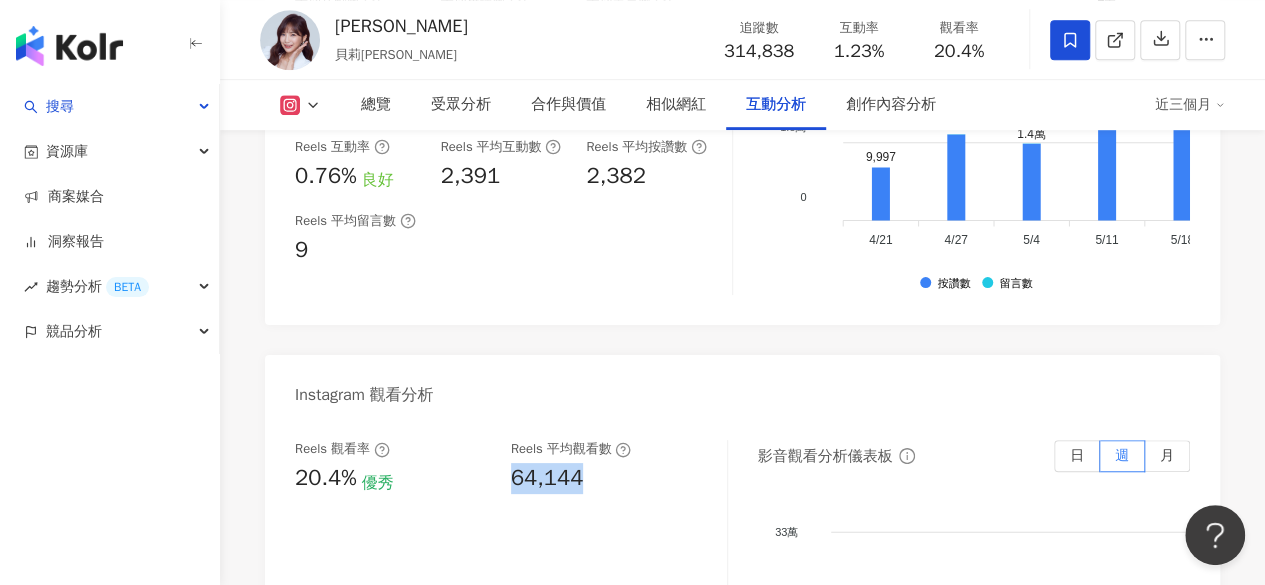 copy on "64,144" 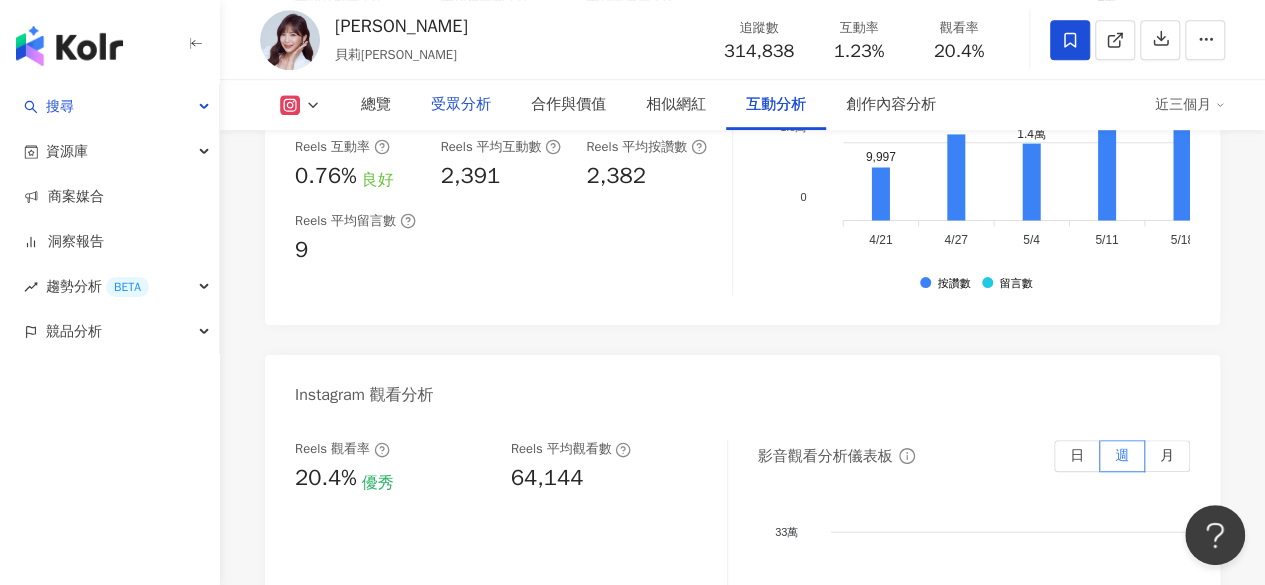 click on "受眾分析" at bounding box center [461, 105] 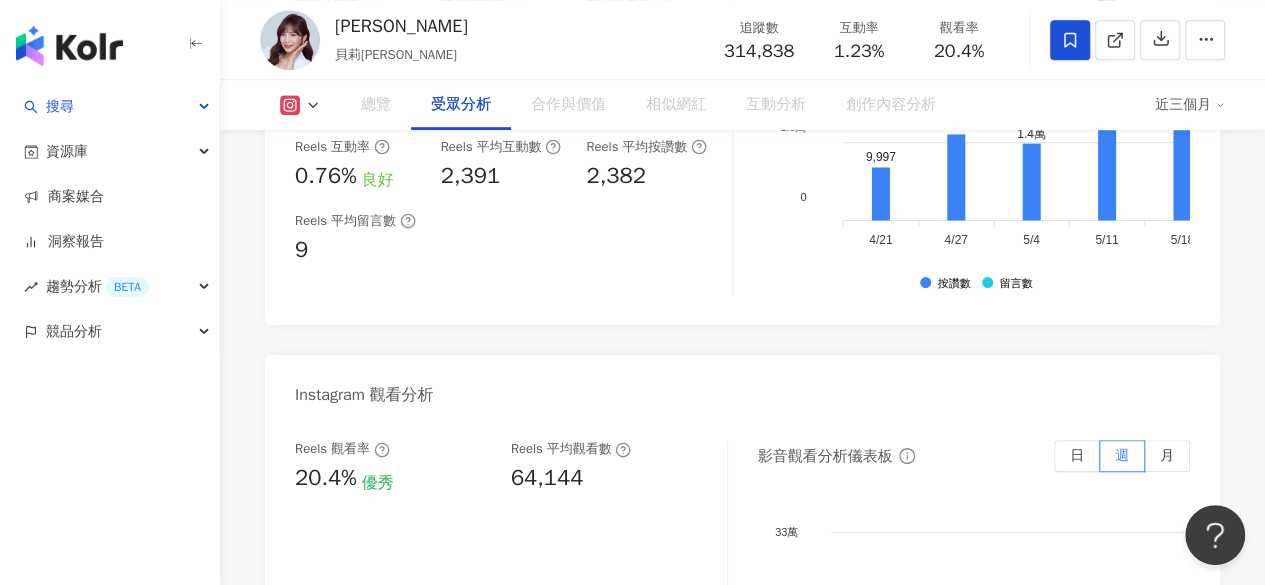 scroll, scrollTop: 1764, scrollLeft: 0, axis: vertical 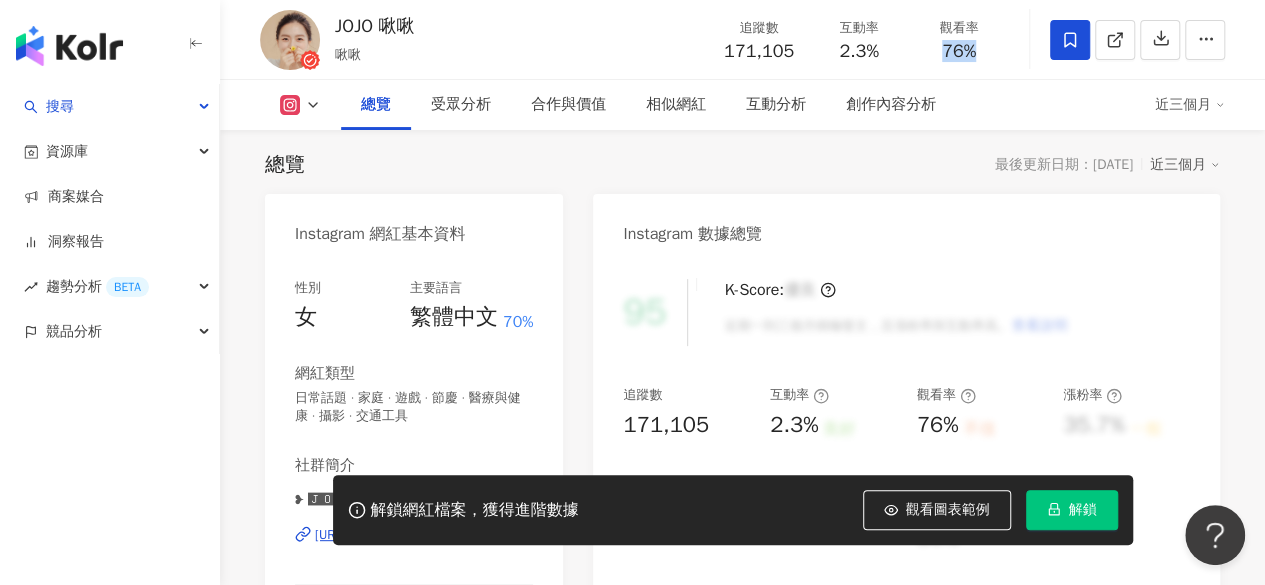 drag, startPoint x: 940, startPoint y: 47, endPoint x: 991, endPoint y: 57, distance: 51.971146 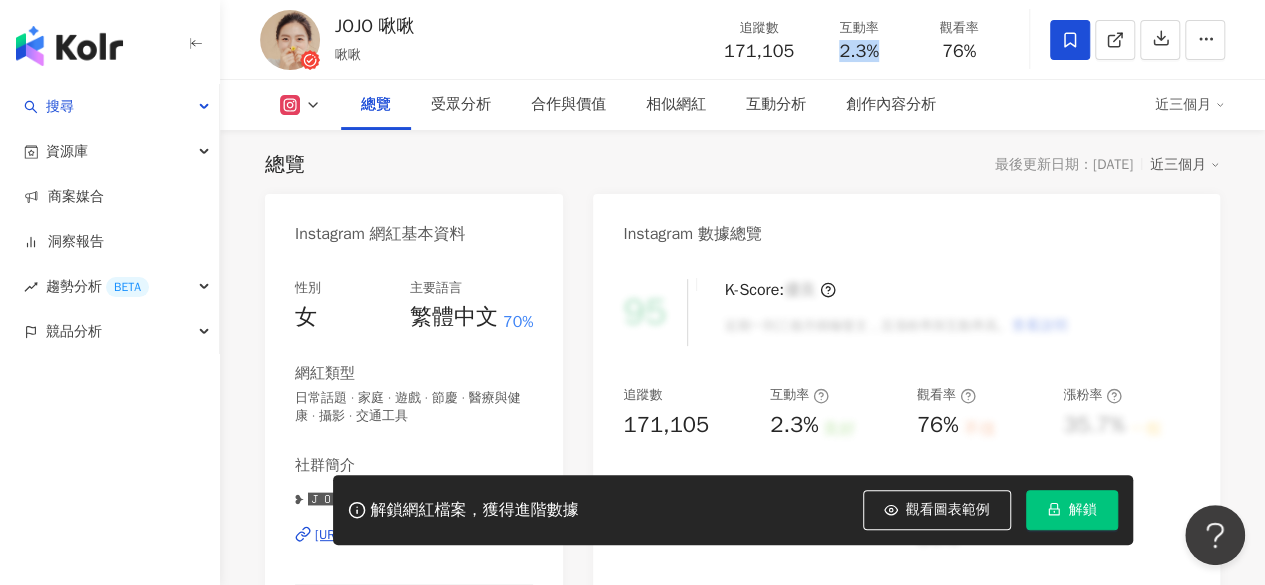 drag, startPoint x: 838, startPoint y: 53, endPoint x: 889, endPoint y: 53, distance: 51 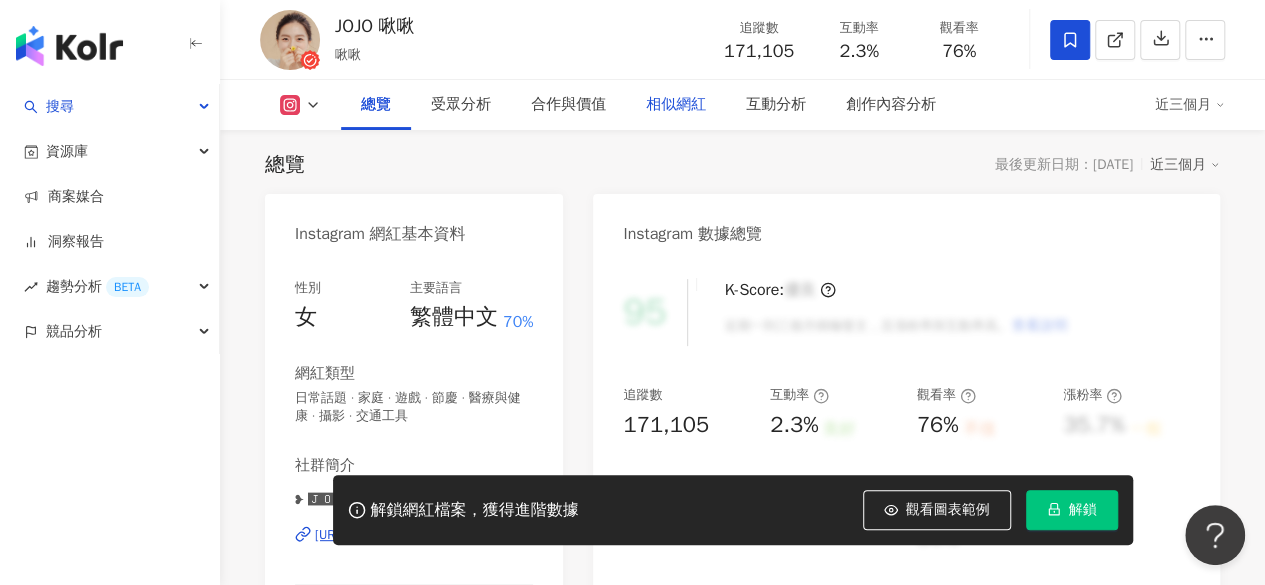 click on "相似網紅" at bounding box center [676, 105] 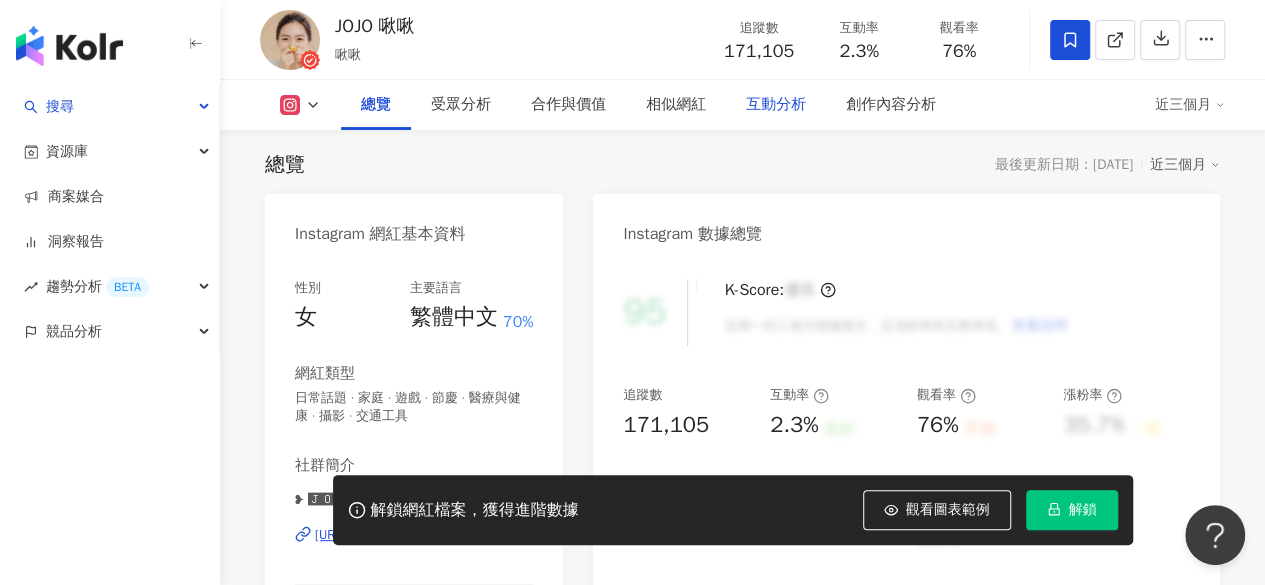 click on "互動分析" at bounding box center (776, 105) 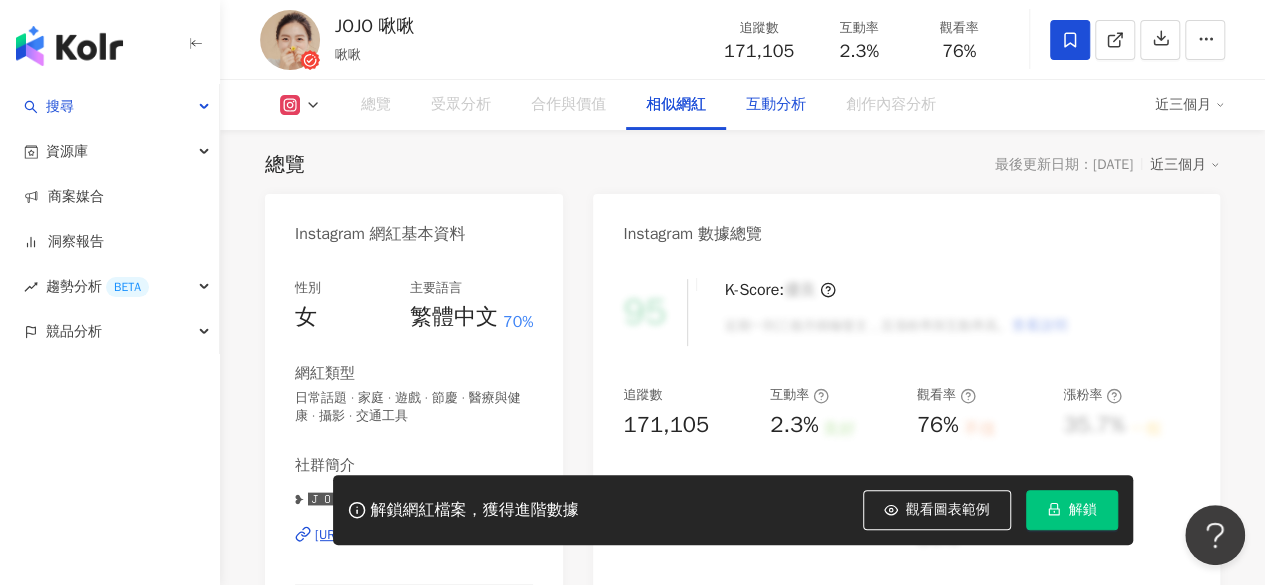 scroll, scrollTop: 3272, scrollLeft: 0, axis: vertical 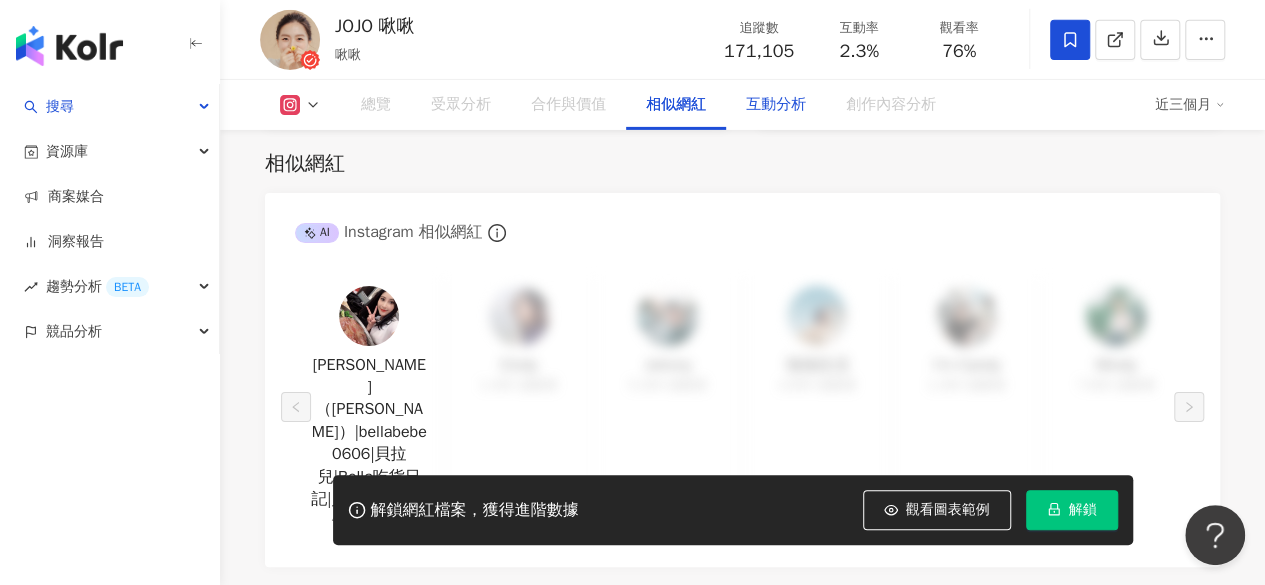 click on "互動分析" at bounding box center [776, 105] 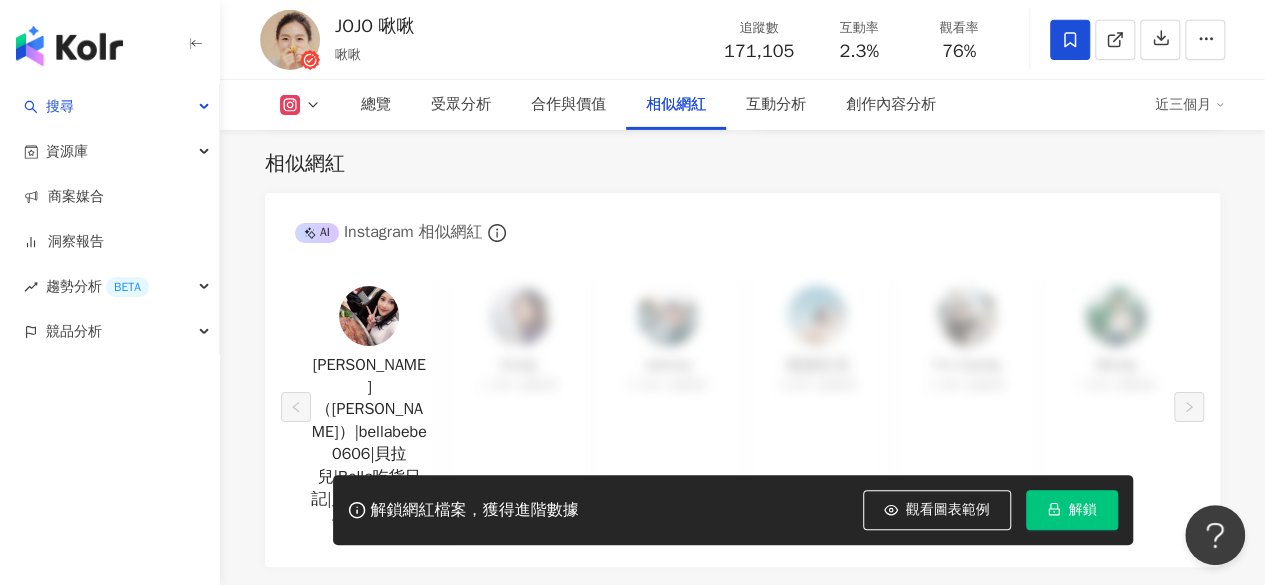 click on "解鎖" at bounding box center [1072, 510] 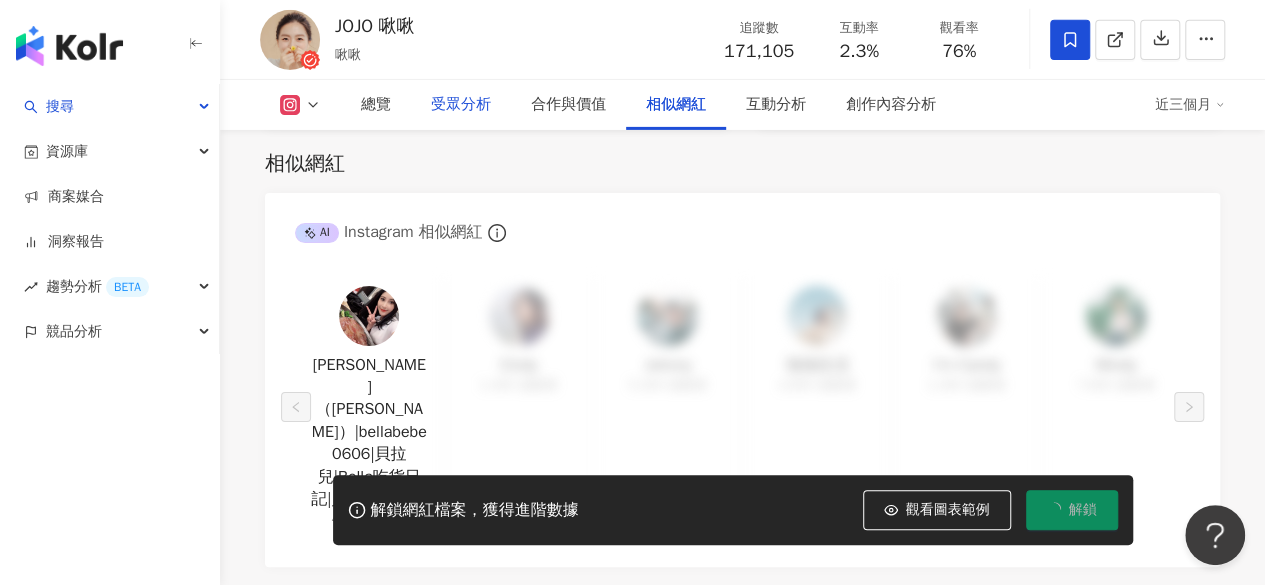 click on "受眾分析" at bounding box center (461, 105) 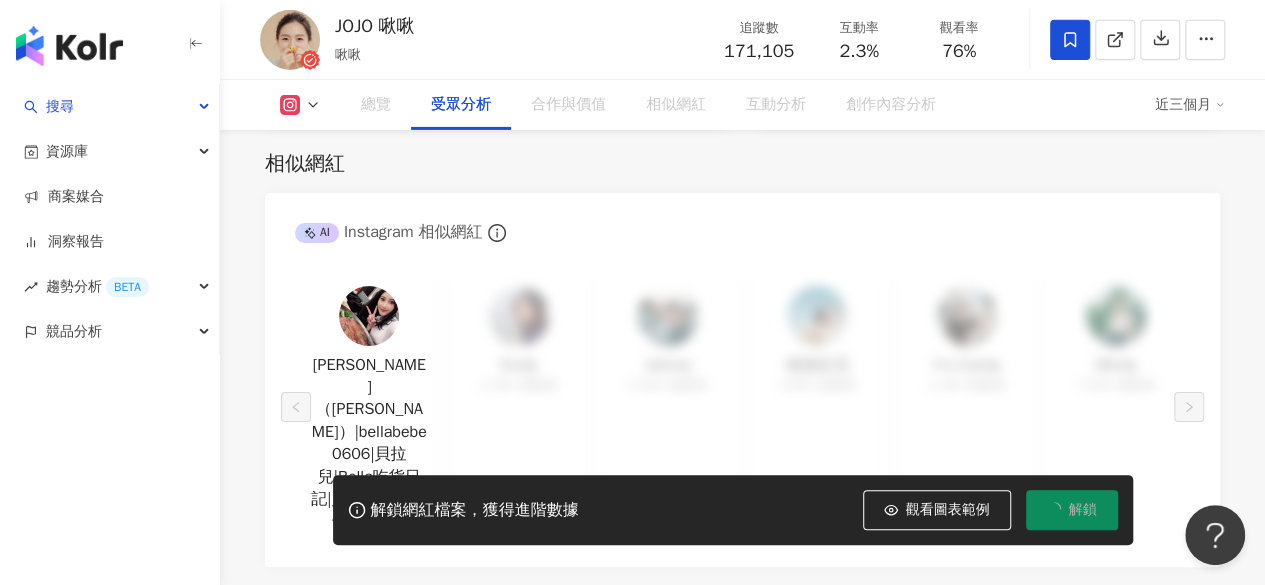 scroll, scrollTop: 1758, scrollLeft: 0, axis: vertical 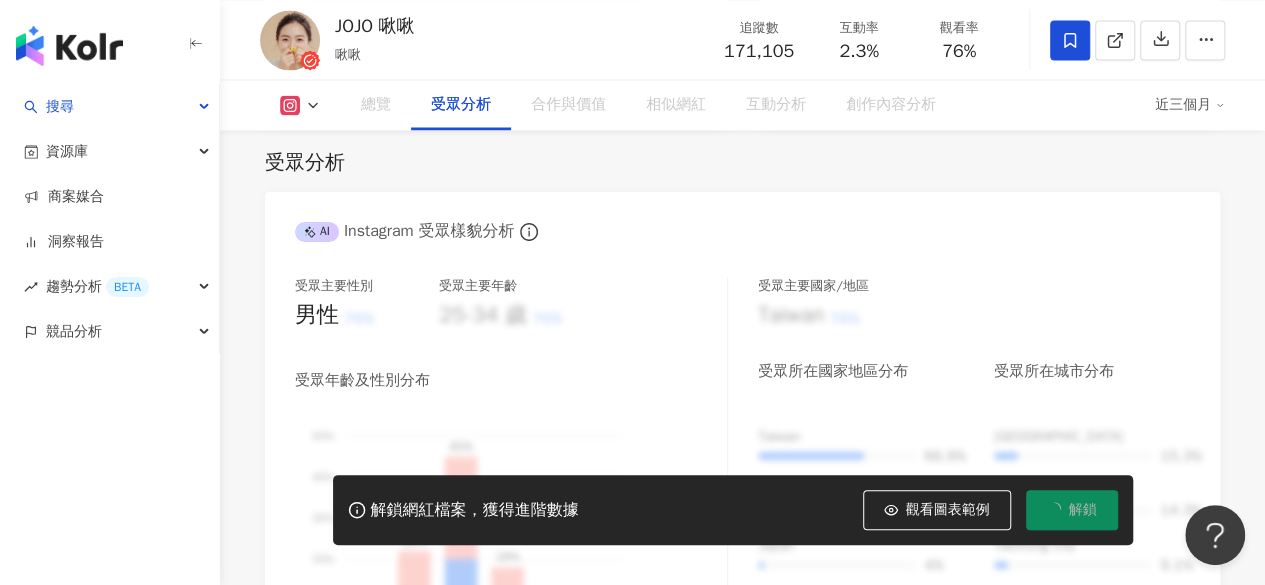 click on "受眾分析" at bounding box center (461, 105) 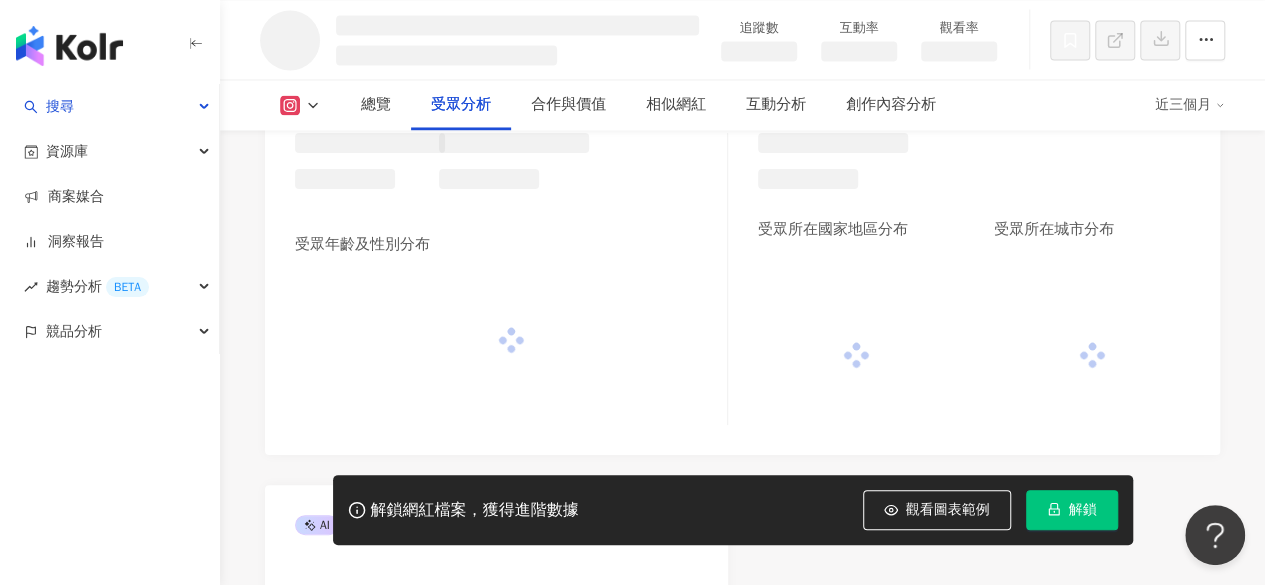 scroll, scrollTop: 1648, scrollLeft: 0, axis: vertical 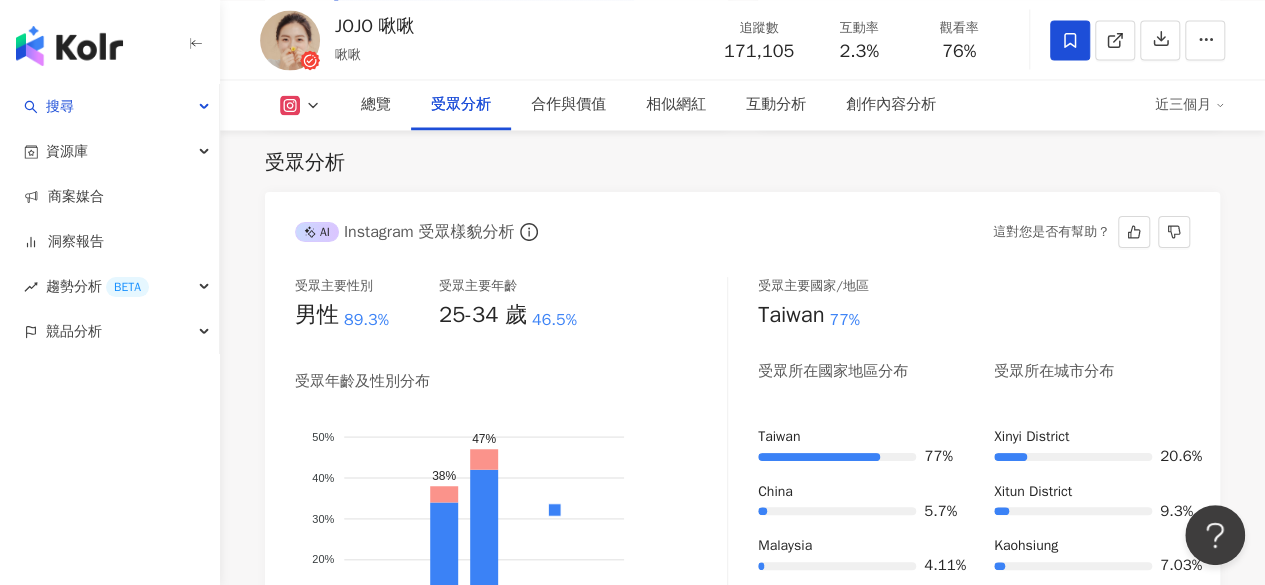 click on "AI Instagram 受眾樣貌分析 這對您是否有幫助？" at bounding box center [742, 224] 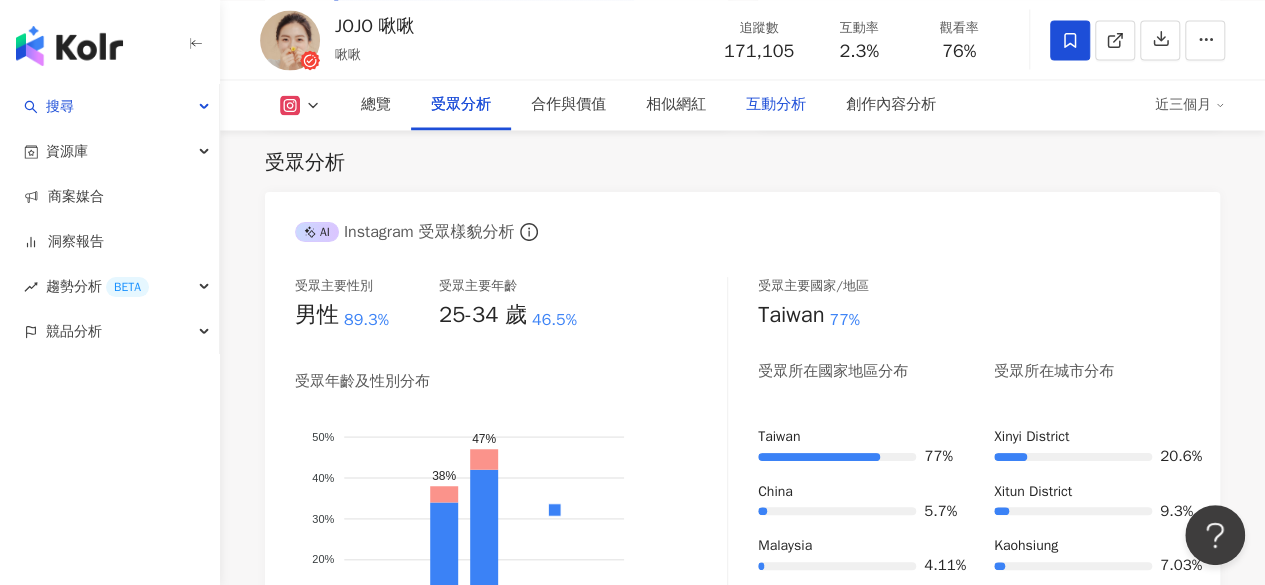 click on "互動分析" at bounding box center (776, 105) 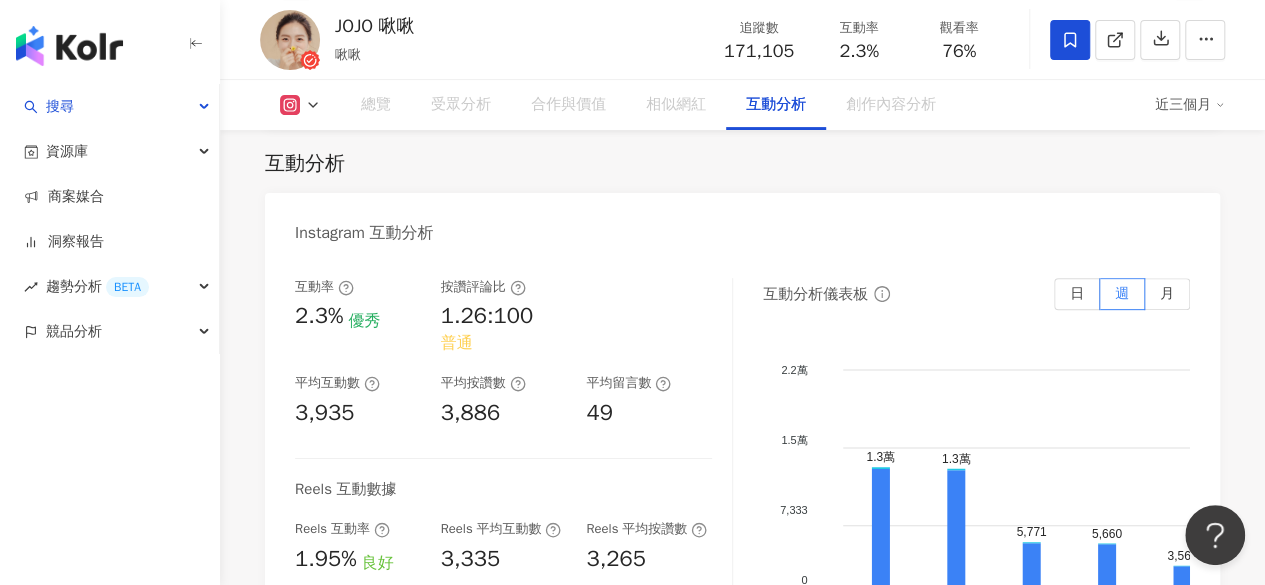 scroll, scrollTop: 4541, scrollLeft: 0, axis: vertical 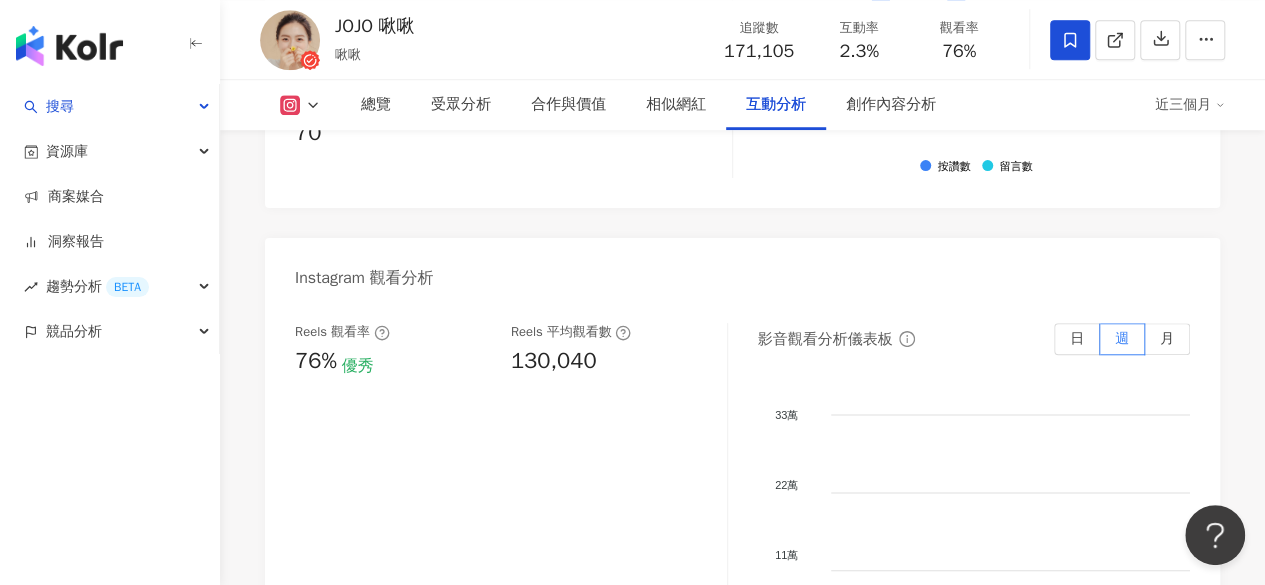 click on "Instagram 互動分析 互動率   2.3% 優秀 按讚評論比   1.26:100 普通 平均互動數    3,935 平均按讚數   3,886 平均留言數   49 Reels 互動數據 Reels 互動率   1.95% 良好 Reels 平均互動數   3,335 Reels 平均按讚數   3,265 Reels 平均留言數   70 互動分析儀表板 日 週 月 2.2萬 2.2萬 1.5萬 1.5萬 7,333 7,333 0 0 1.3萬 1.3萬 5,771 5,660 3,569 1.6萬 2,047 6,165 8,738 6,402 6,421 6,559 7,617 994 4/21 4/21 1.3萬 1.3萬 5,771 5,660 3,569 1.6萬 2,047 6,165 8,738 6,402 6,421 6,559 7,617 994 4/21 4/21 4/27 4/27 5/4 5/4 5/11 5/11 5/18 5/18 5/25 5/25 6/1 6/1 6/8 6/8 6/15 6/15 6/22 6/22 6/29 6/29 7/6 7/6 7/13 7/13 7/20 7/20   按讚數     留言數   Instagram 觀看分析 Reels 觀看率   76% 優秀 Reels 平均觀看數   130,040 影音觀看分析儀表板 日 週 月 33萬 33萬 22萬 22萬 11萬 11萬 0 0 23萬 3萬 8,571 4/21 4/21 23萬 3萬 8,571 4/21 4/21 4/27 4/27 5/4 5/4 5/11 5/11 5/18 5/18 5/25 5/25 6/1 6/1 6/8 6/8 6/15 6/15 6/22 6/22 6/29 6/29 7/6" at bounding box center (742, 537) 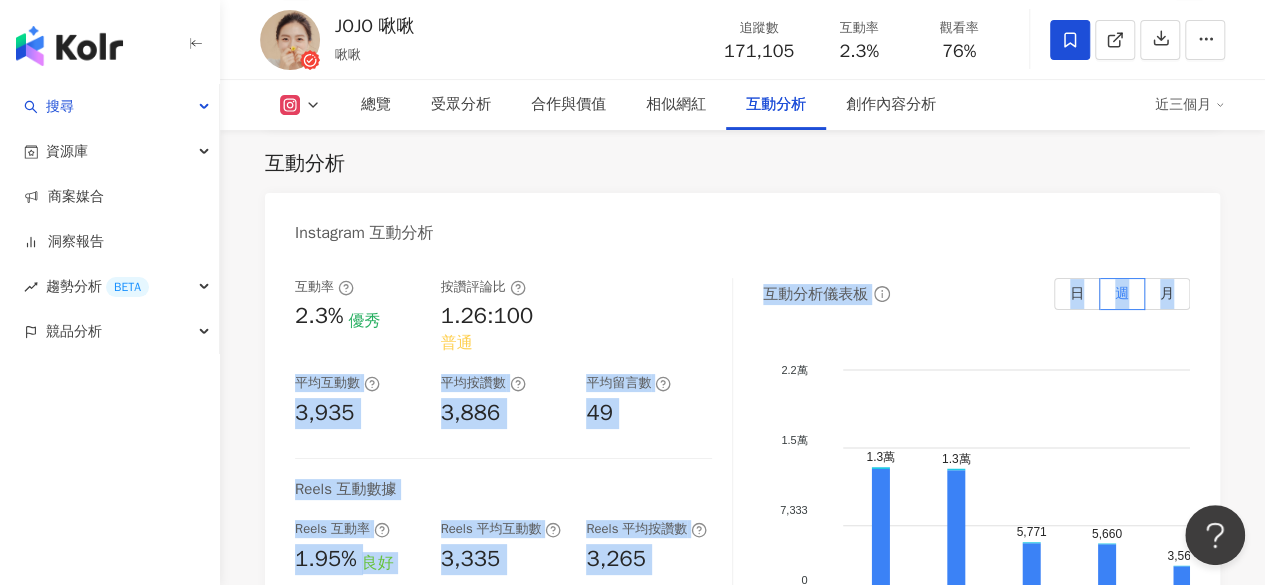 scroll, scrollTop: 4541, scrollLeft: 0, axis: vertical 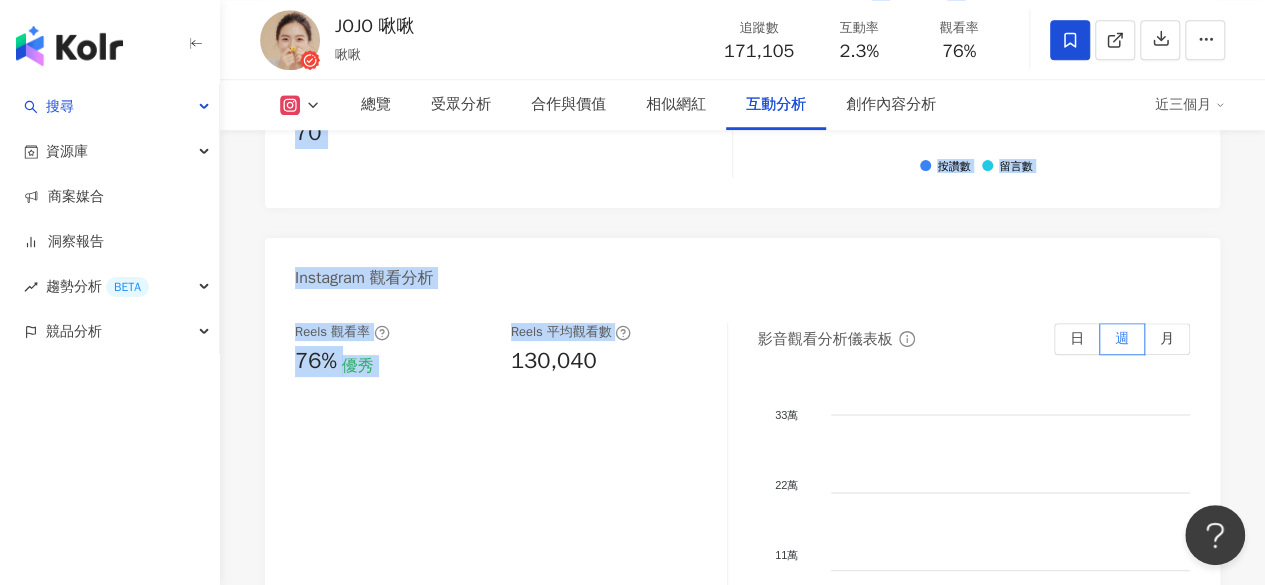 click on "130,040" at bounding box center [554, 361] 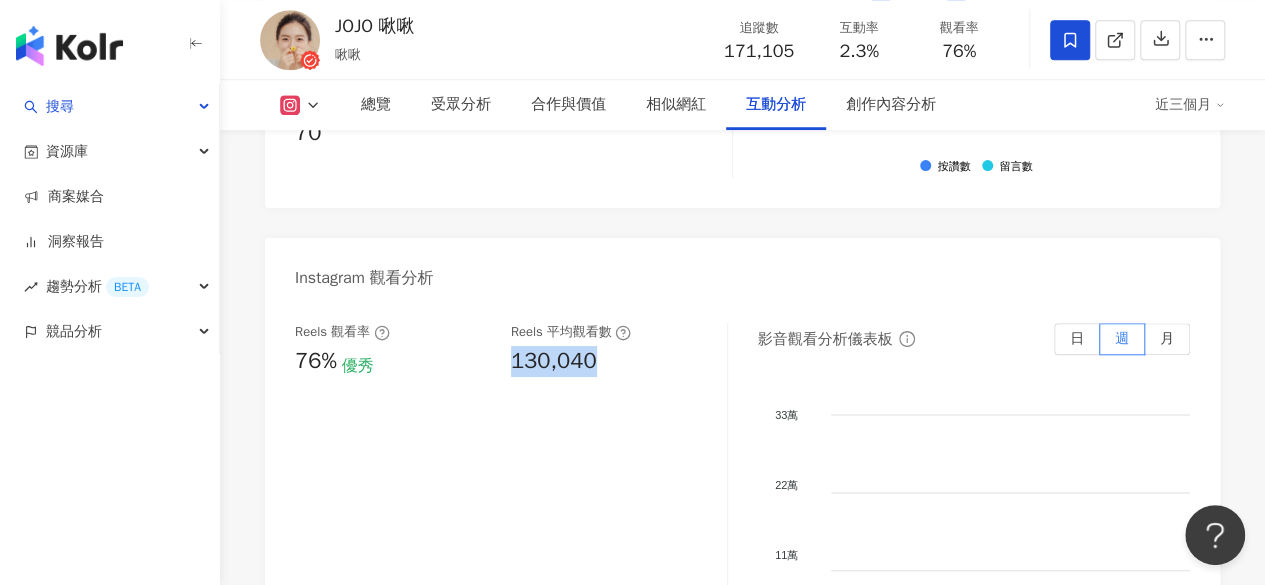drag, startPoint x: 505, startPoint y: 365, endPoint x: 602, endPoint y: 367, distance: 97.020615 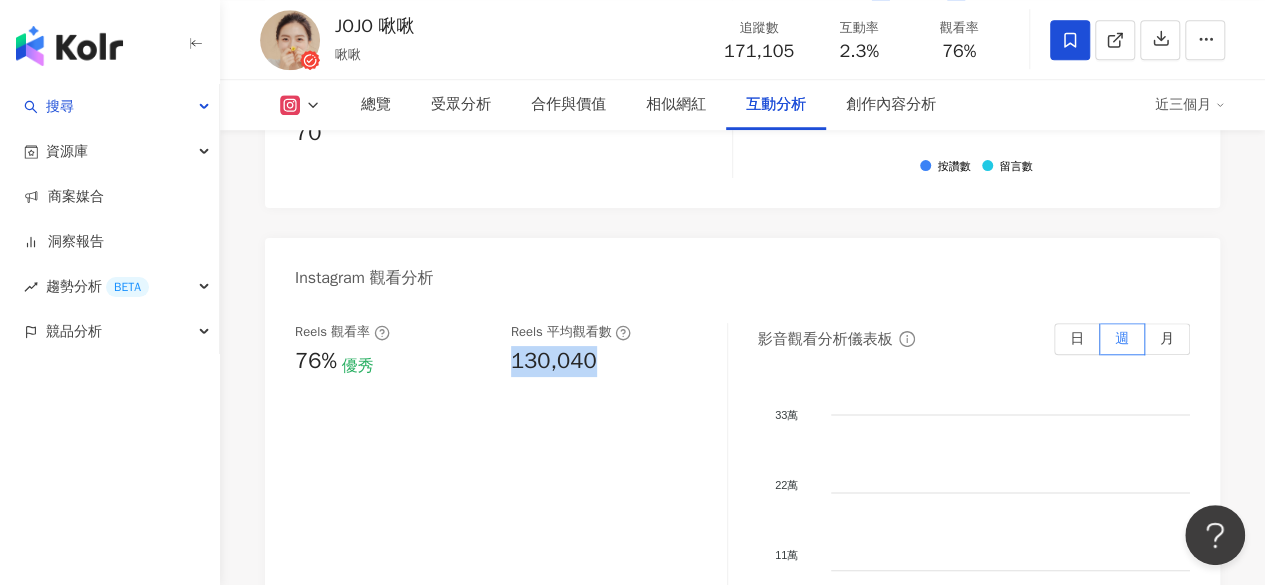 copy on "130,040" 